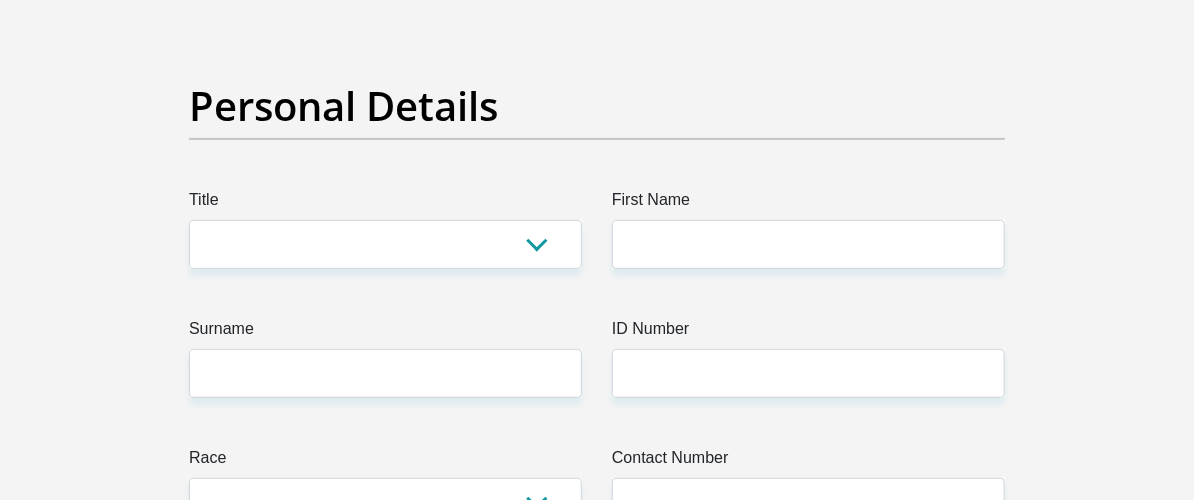 scroll, scrollTop: 200, scrollLeft: 0, axis: vertical 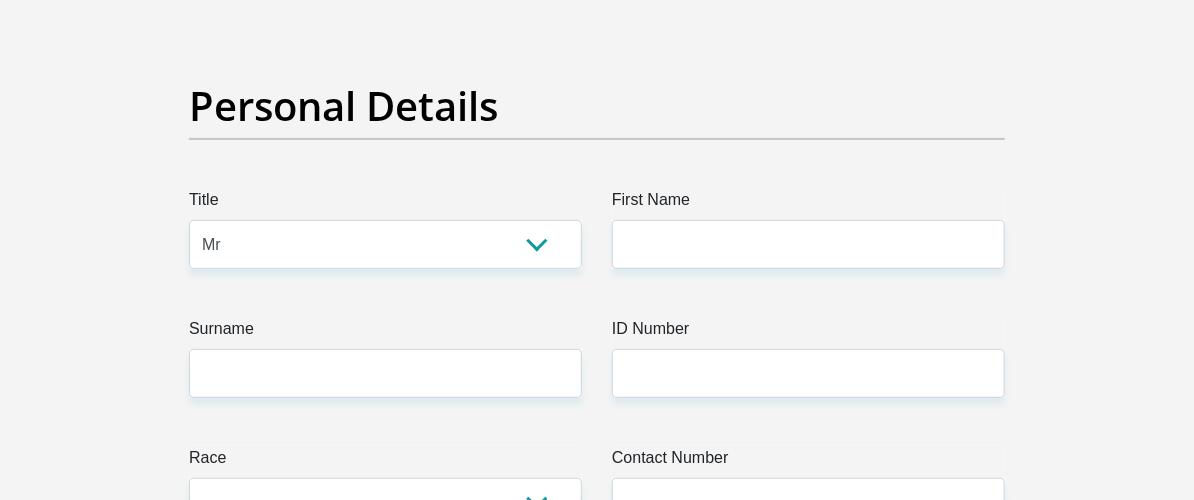 click on "Mr
Ms
Mrs
Dr
Other" at bounding box center (385, 244) 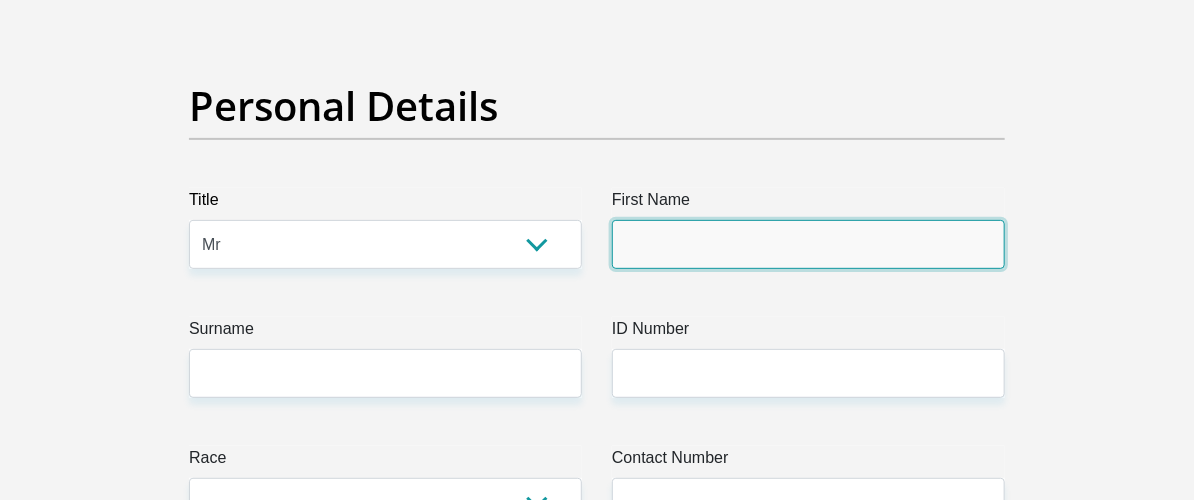 click on "First Name" at bounding box center [808, 244] 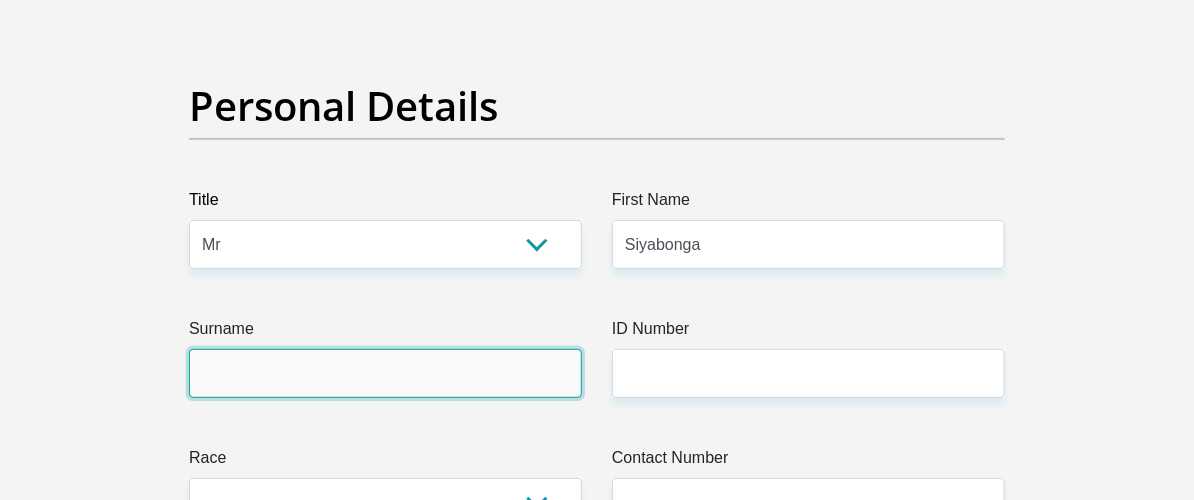 type on "Khuluse" 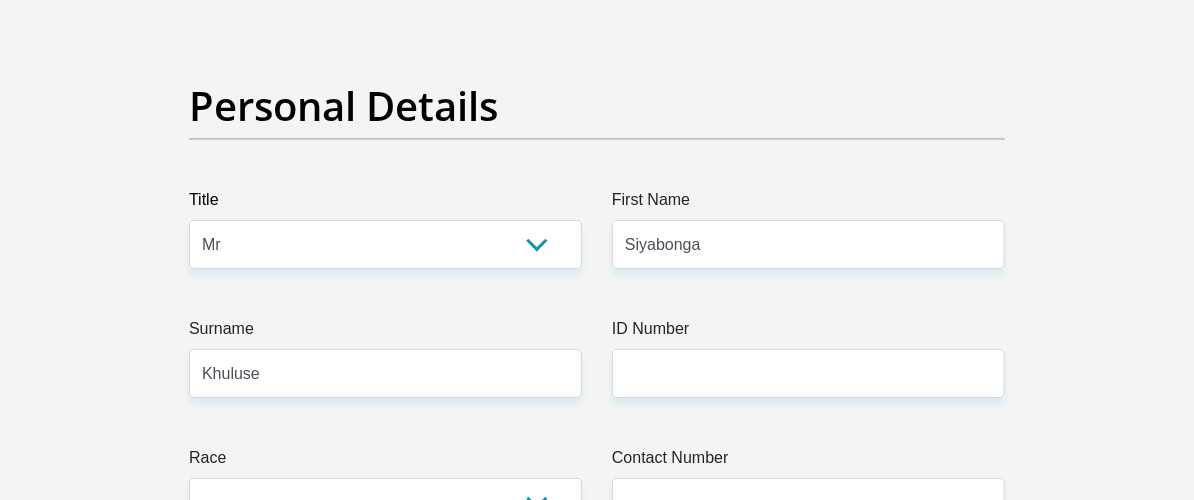 select on "ZAF" 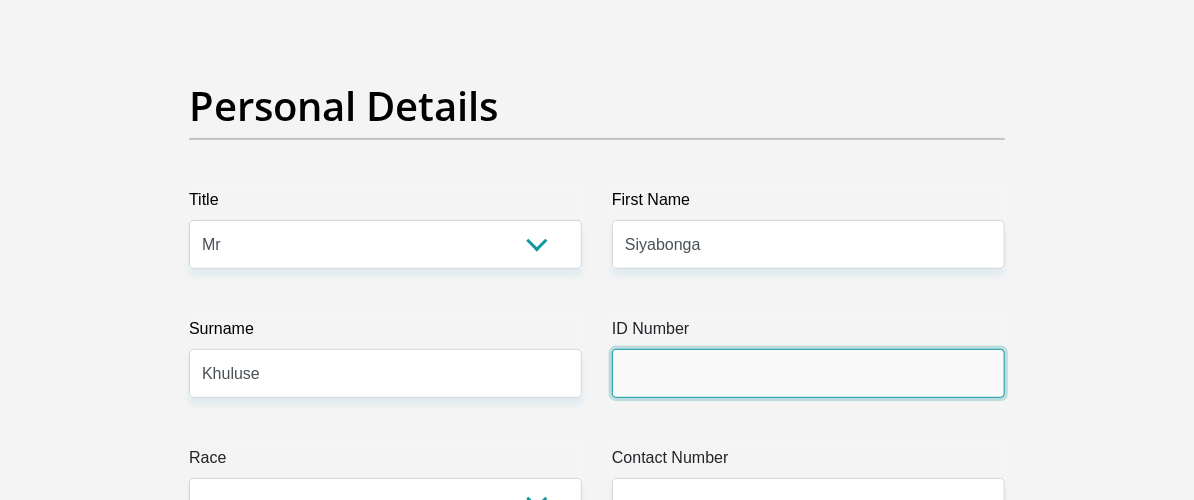click on "ID Number" at bounding box center [808, 373] 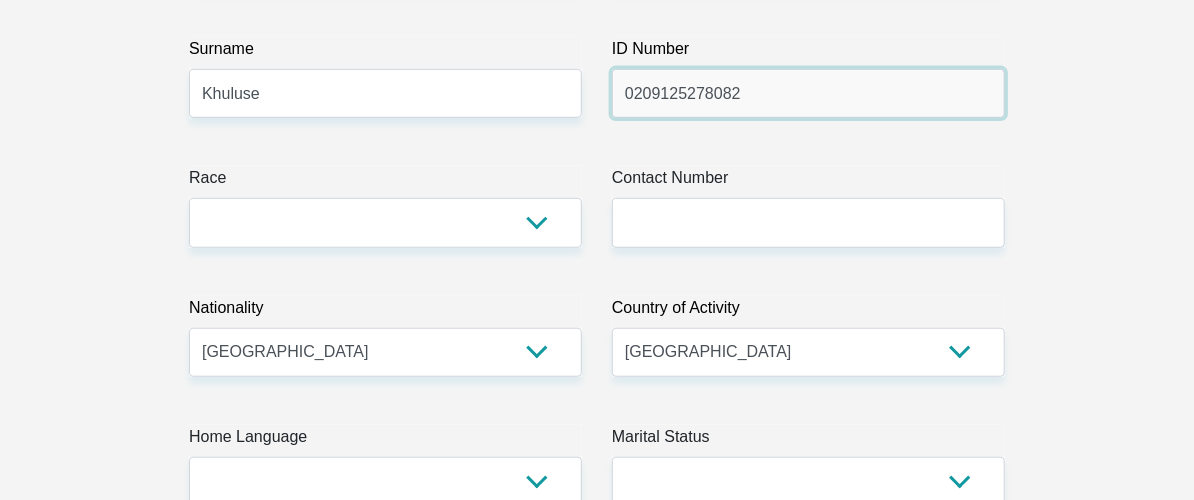 scroll, scrollTop: 500, scrollLeft: 0, axis: vertical 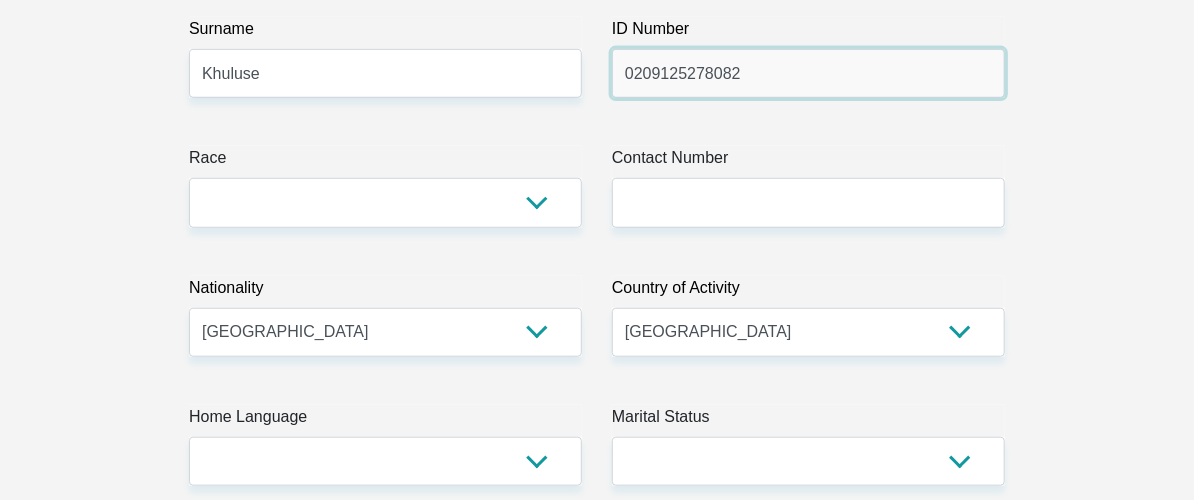 type on "0209125278082" 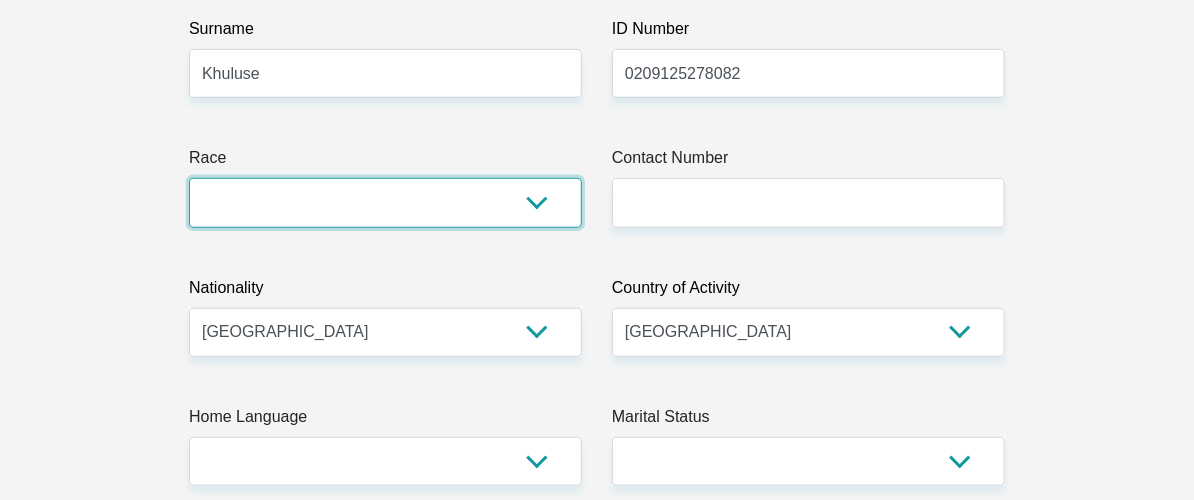 click on "Black
Coloured
Indian
White
Other" at bounding box center (385, 202) 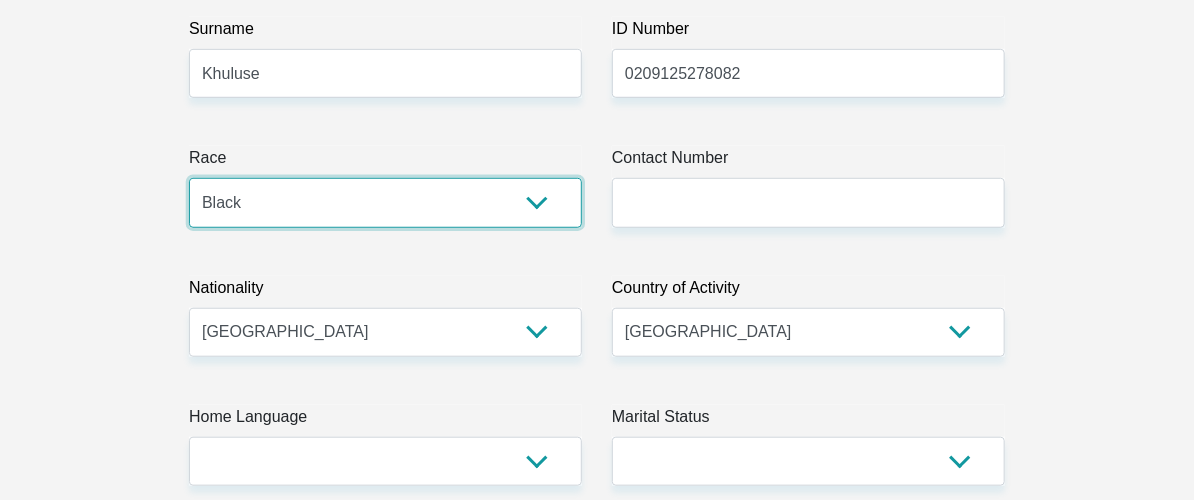 click on "Black
Coloured
Indian
White
Other" at bounding box center (385, 202) 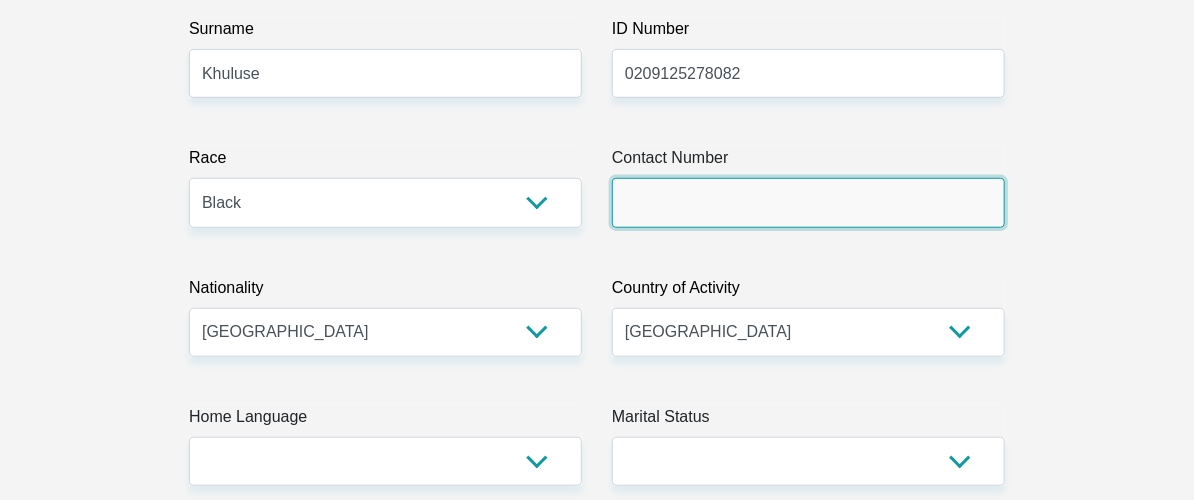click on "Contact Number" at bounding box center (808, 202) 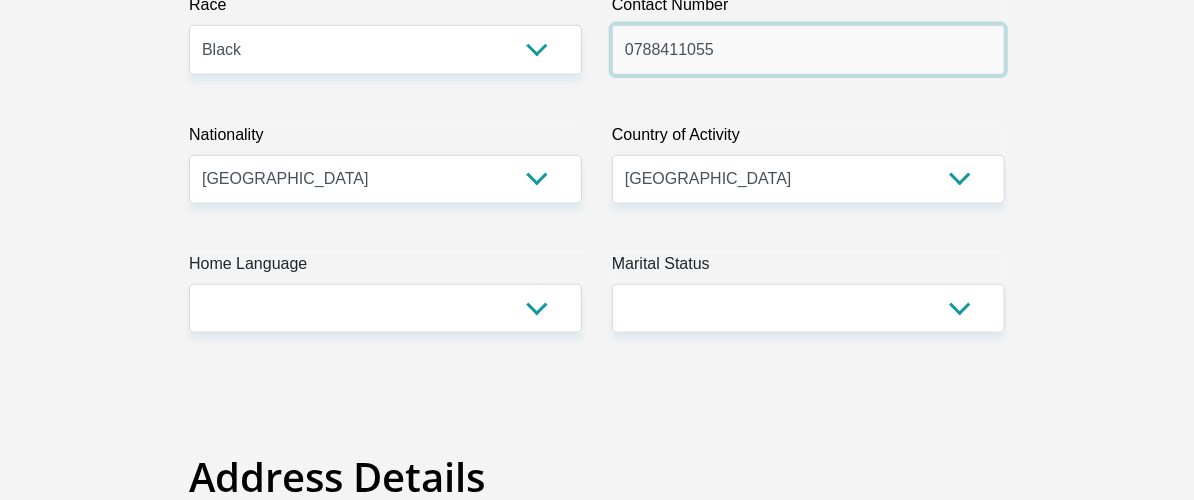 scroll, scrollTop: 800, scrollLeft: 0, axis: vertical 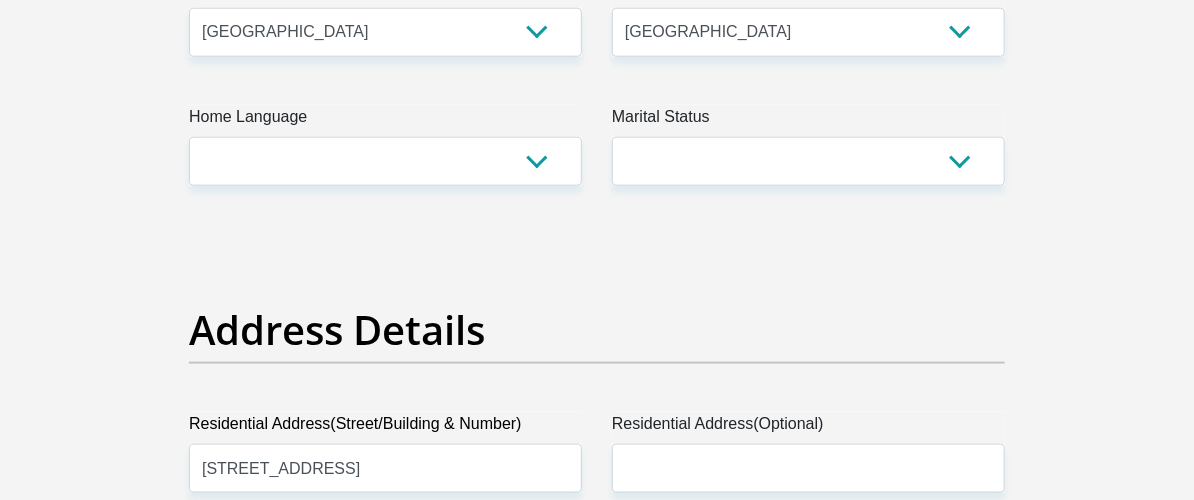 type on "0788411055" 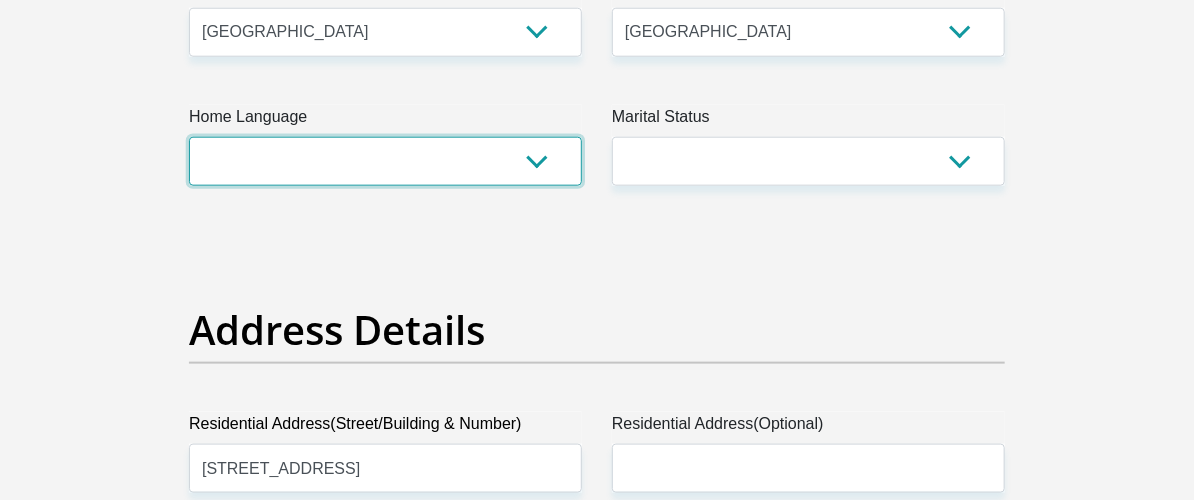 click on "Afrikaans
English
Sepedi
South Ndebele
Southern Sotho
Swati
Tsonga
Tswana
Venda
Xhosa
Zulu
Other" at bounding box center (385, 161) 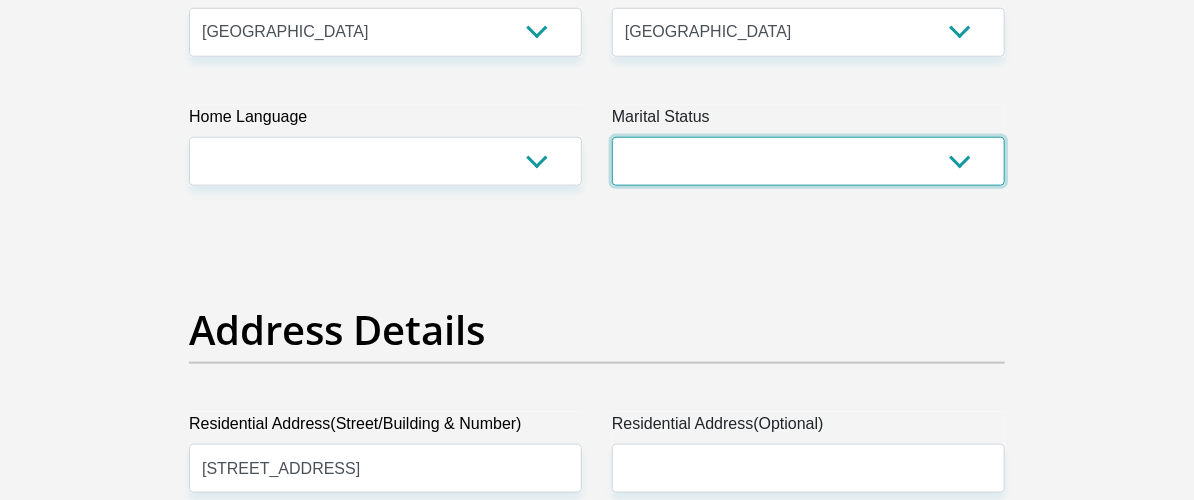 click on "Married ANC
Single
Divorced
Widowed
Married COP or Customary Law" at bounding box center (808, 161) 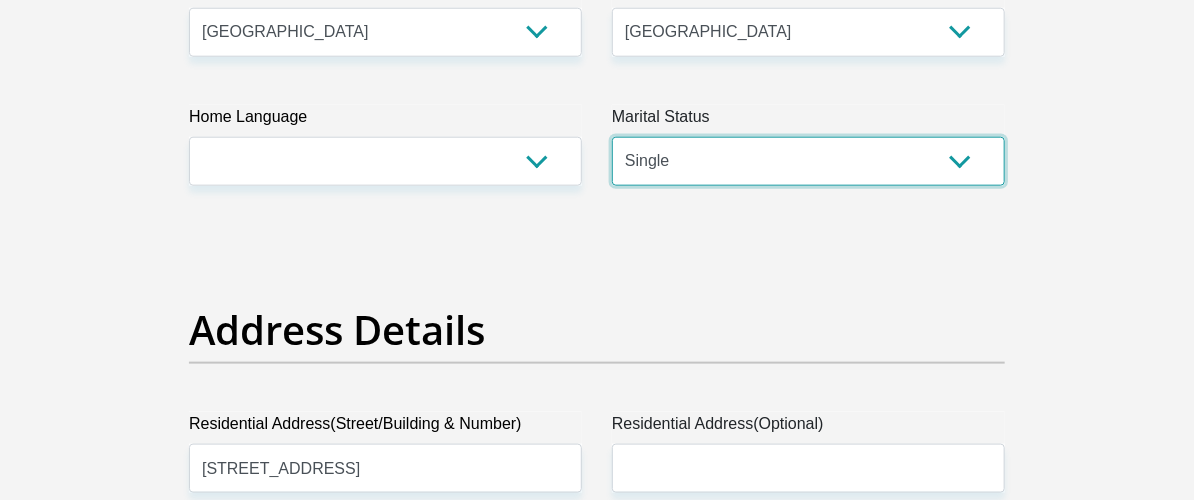 click on "Married ANC
Single
Divorced
Widowed
Married COP or Customary Law" at bounding box center (808, 161) 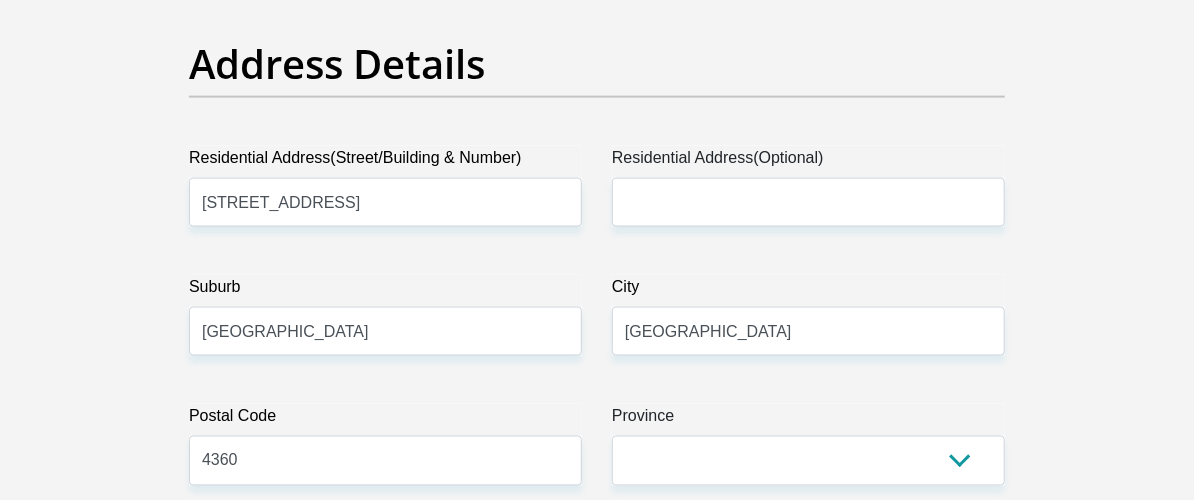 scroll, scrollTop: 1100, scrollLeft: 0, axis: vertical 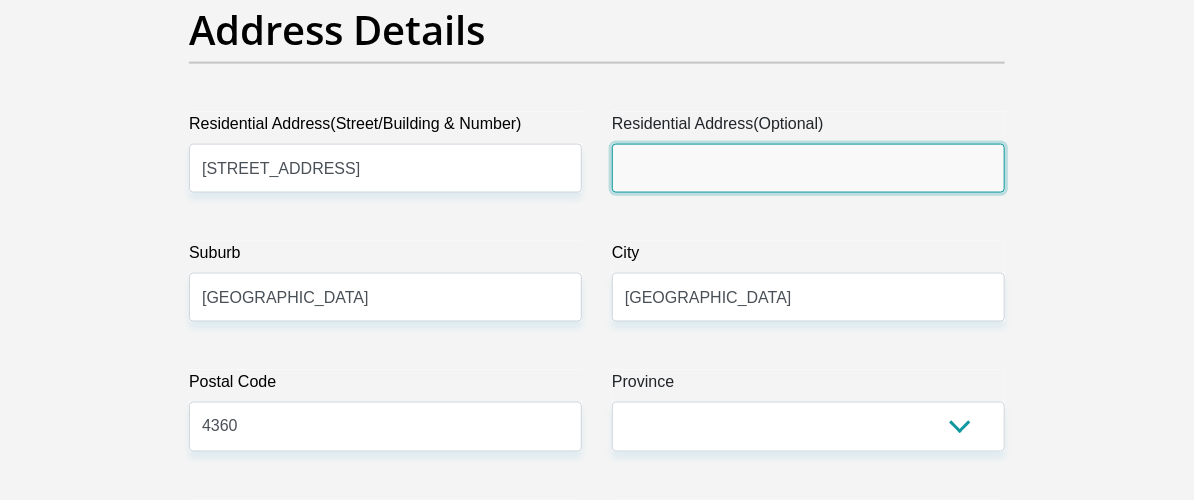 click on "Residential Address(Optional)" at bounding box center (808, 168) 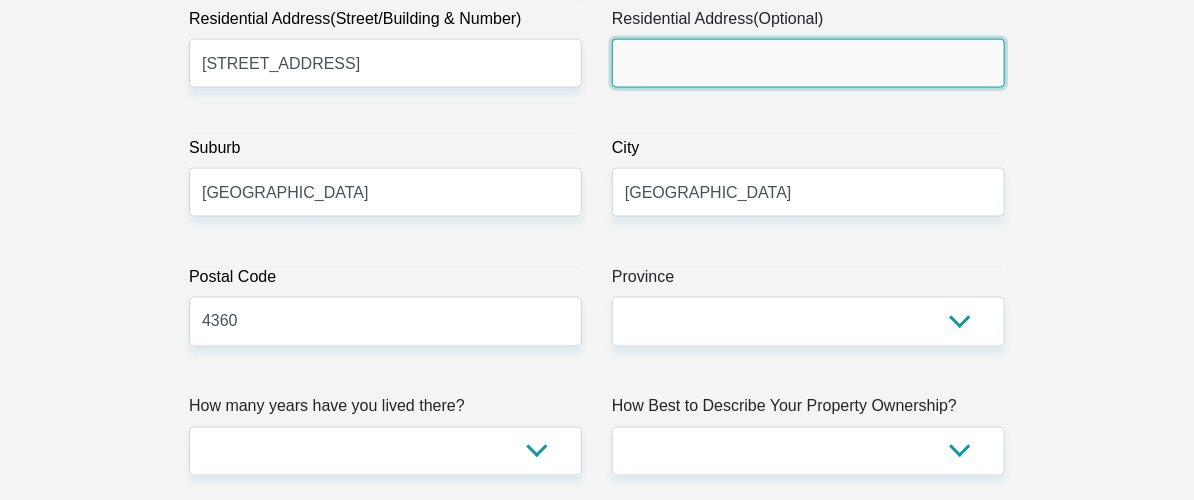 scroll, scrollTop: 1300, scrollLeft: 0, axis: vertical 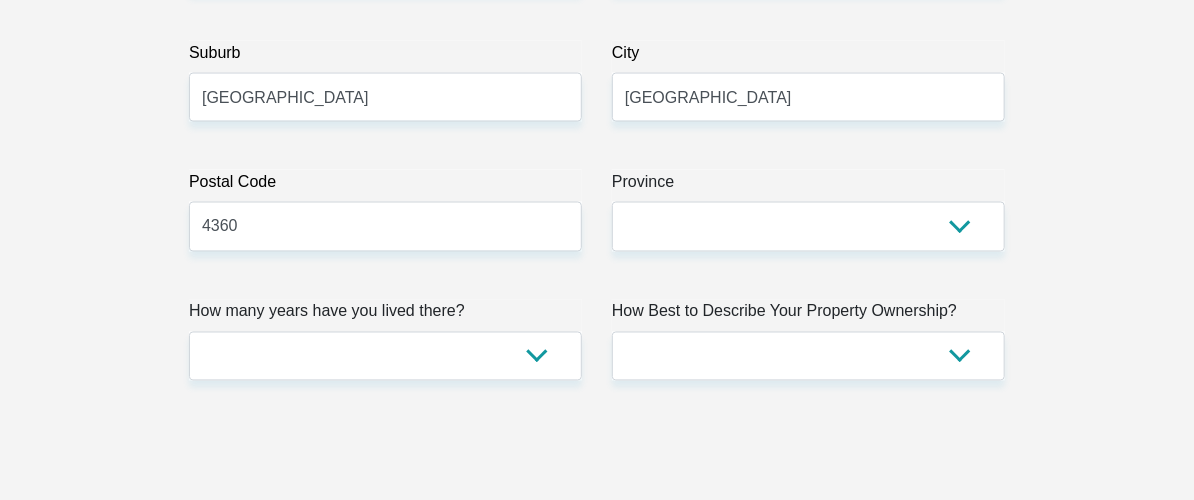 click on "Province" at bounding box center [808, 186] 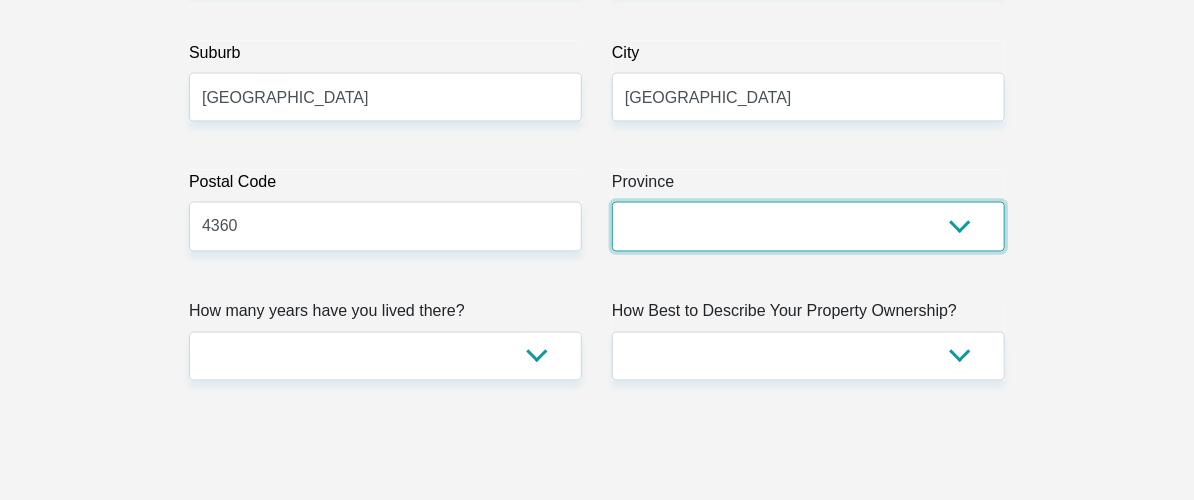 click on "Eastern Cape
Free State
Gauteng
KwaZulu-Natal
Limpopo
Mpumalanga
Northern Cape
North West
Western Cape" at bounding box center (808, 226) 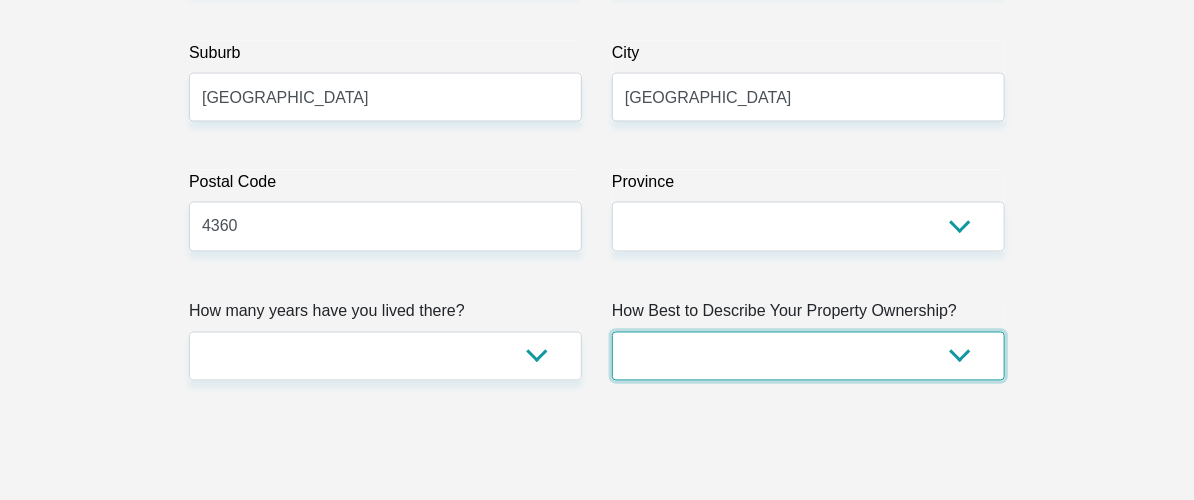 click on "Owned
Rented
Family Owned
Company Dwelling" at bounding box center (808, 356) 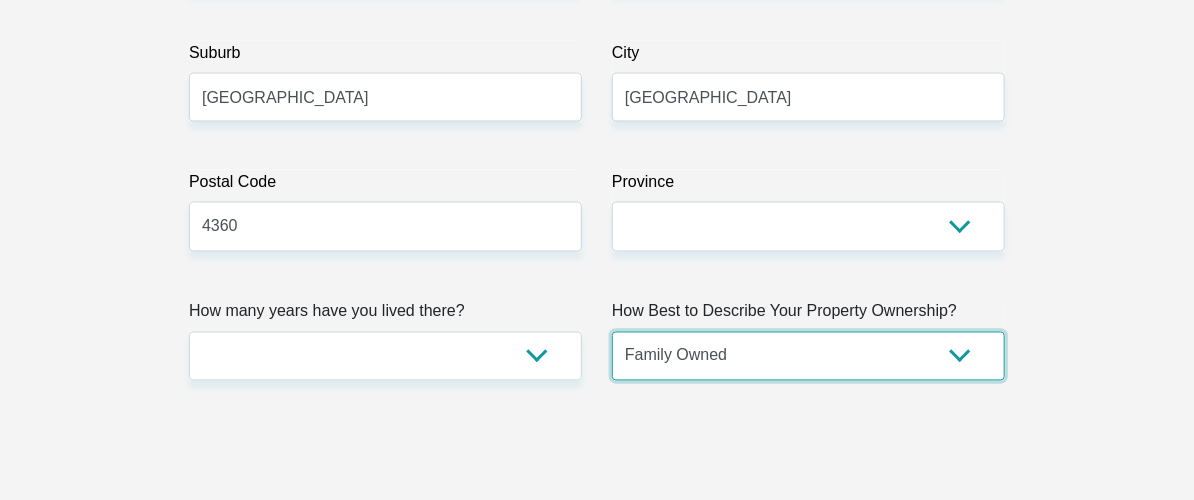 click on "Owned
Rented
Family Owned
Company Dwelling" at bounding box center [808, 356] 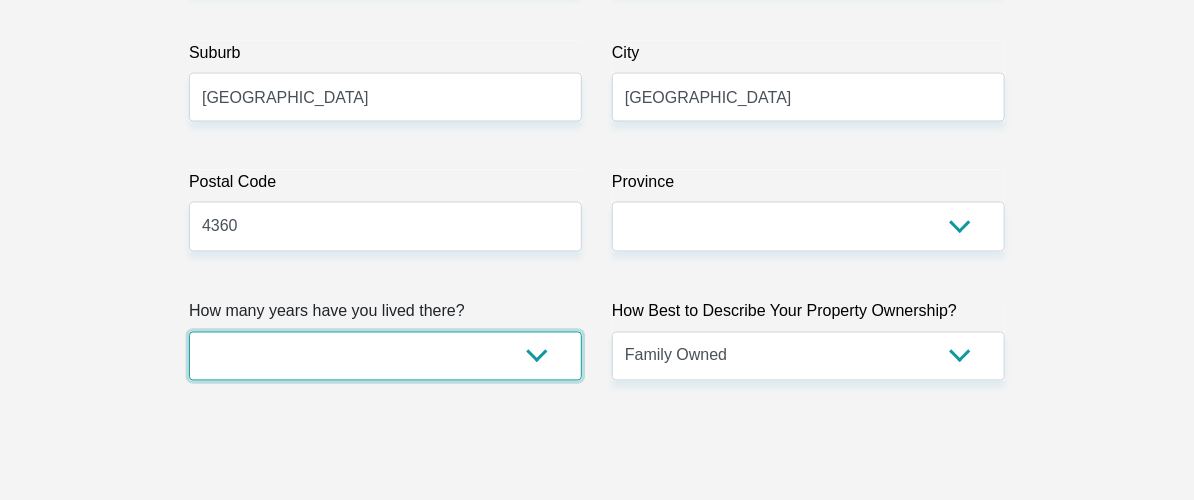 click on "less than 1 year
1-3 years
3-5 years
5+ years" at bounding box center (385, 356) 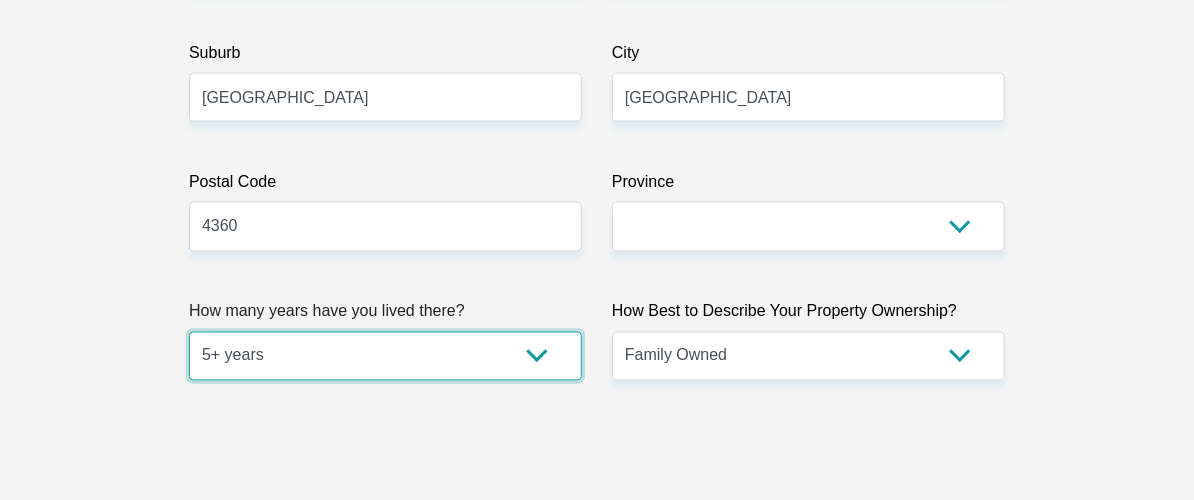 click on "less than 1 year
1-3 years
3-5 years
5+ years" at bounding box center [385, 356] 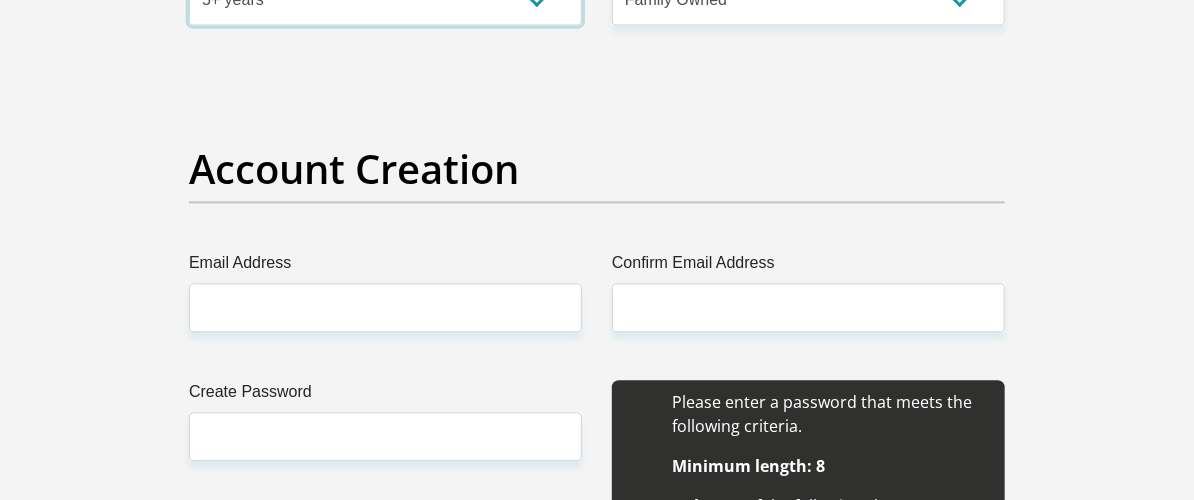 scroll, scrollTop: 1700, scrollLeft: 0, axis: vertical 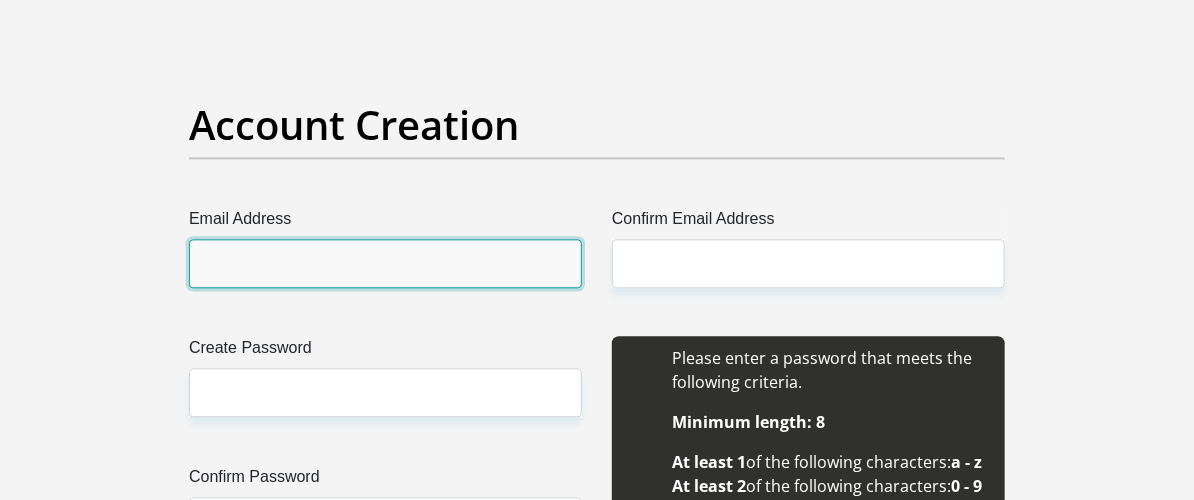 click on "Email Address" at bounding box center [385, 263] 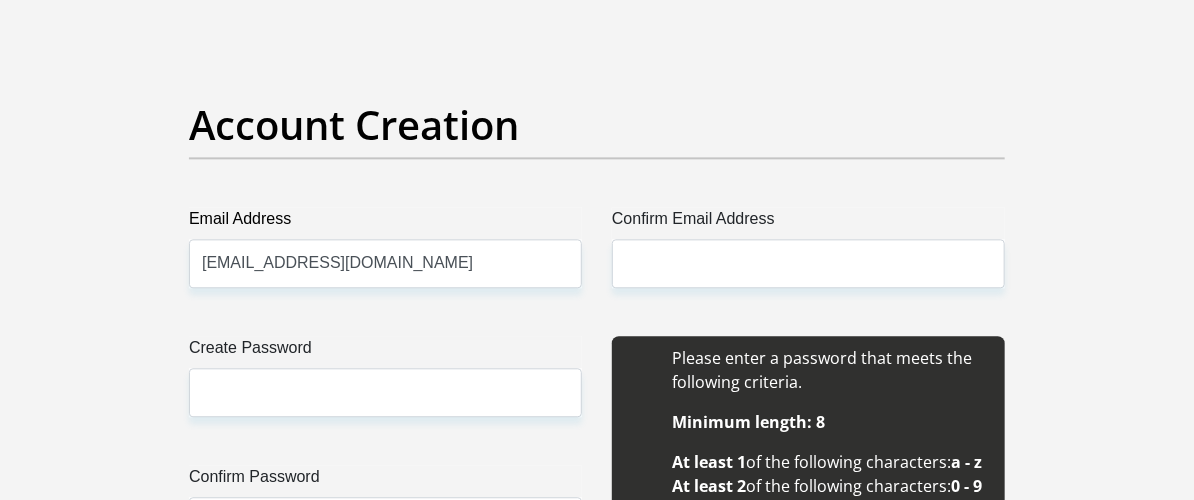 click on "Confirm Email Address" at bounding box center [808, 223] 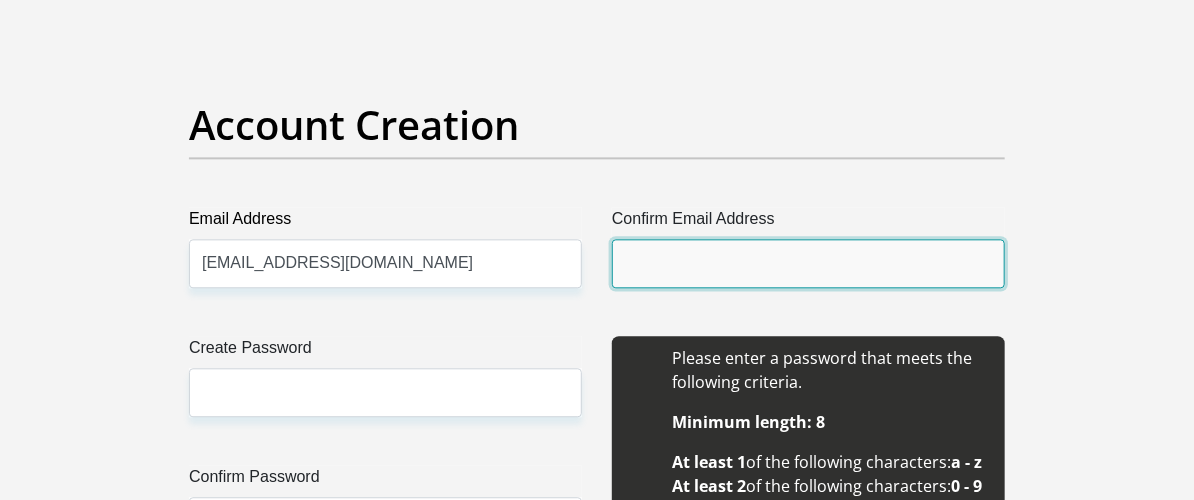 click on "Confirm Email Address" at bounding box center (808, 263) 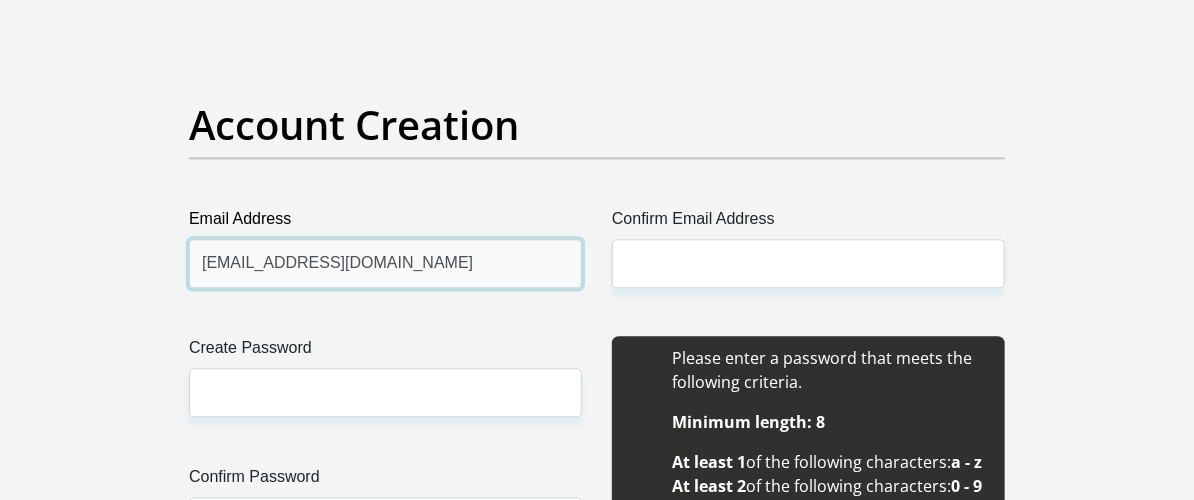 drag, startPoint x: 363, startPoint y: 260, endPoint x: 21, endPoint y: 254, distance: 342.0526 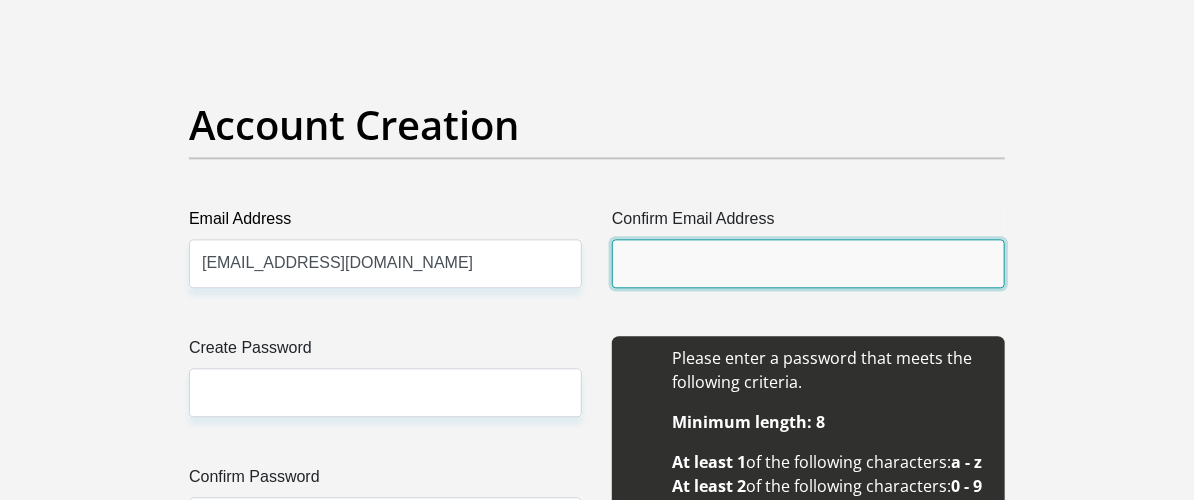 click on "Confirm Email Address" at bounding box center (808, 263) 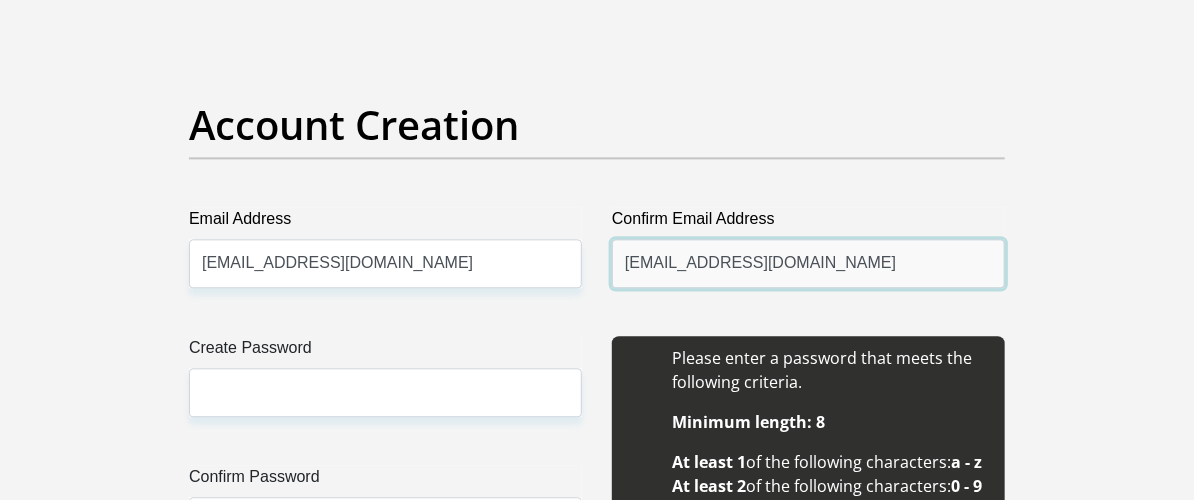 type on "[EMAIL_ADDRESS][DOMAIN_NAME]" 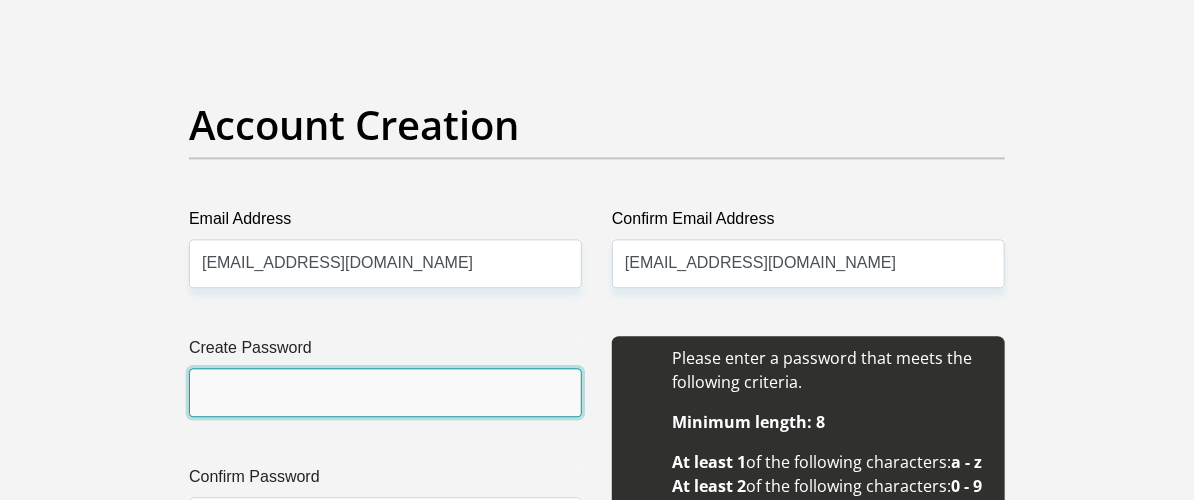 click on "Create Password" at bounding box center (385, 392) 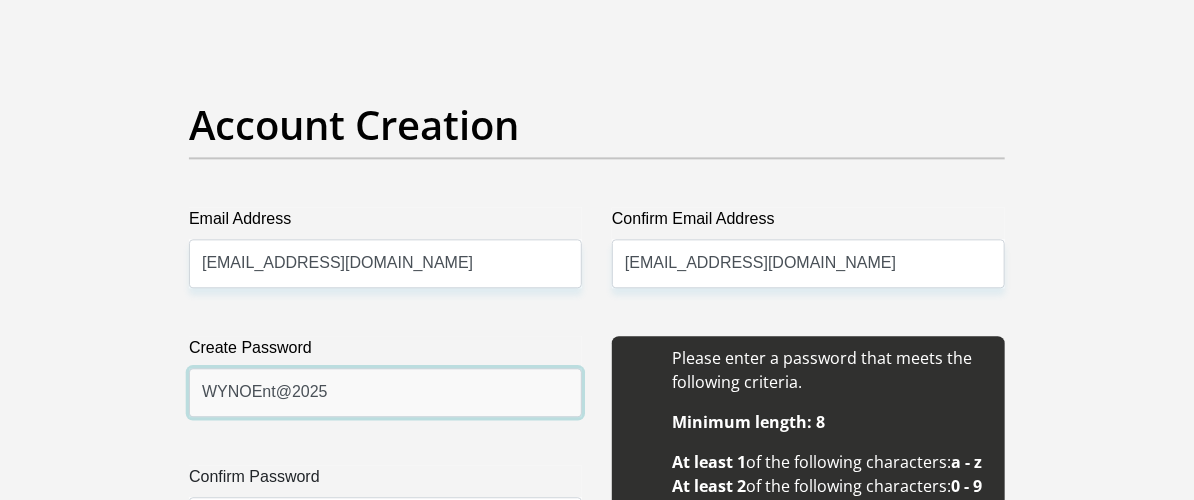 drag, startPoint x: 255, startPoint y: 405, endPoint x: 39, endPoint y: 399, distance: 216.08331 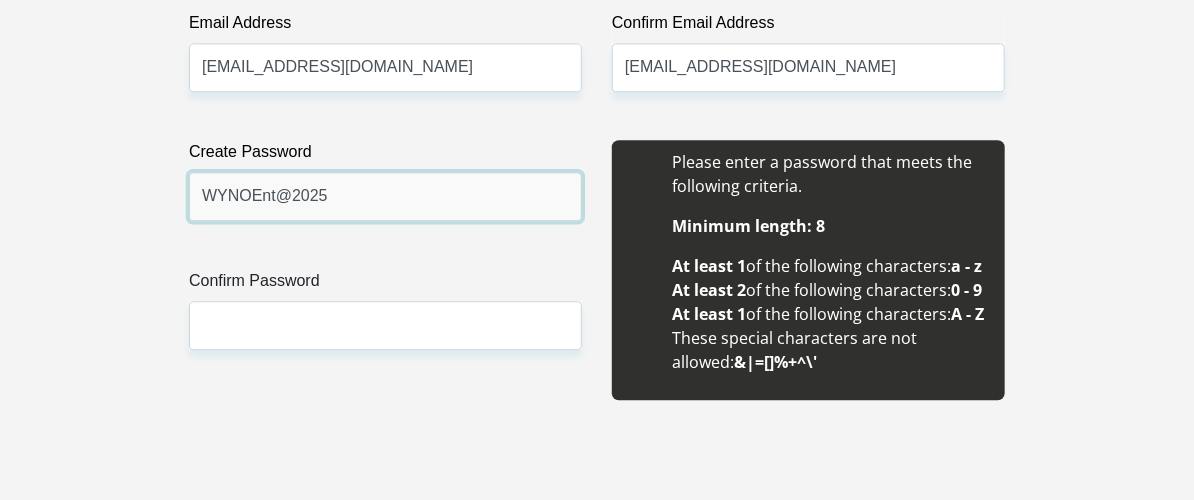 scroll, scrollTop: 1900, scrollLeft: 0, axis: vertical 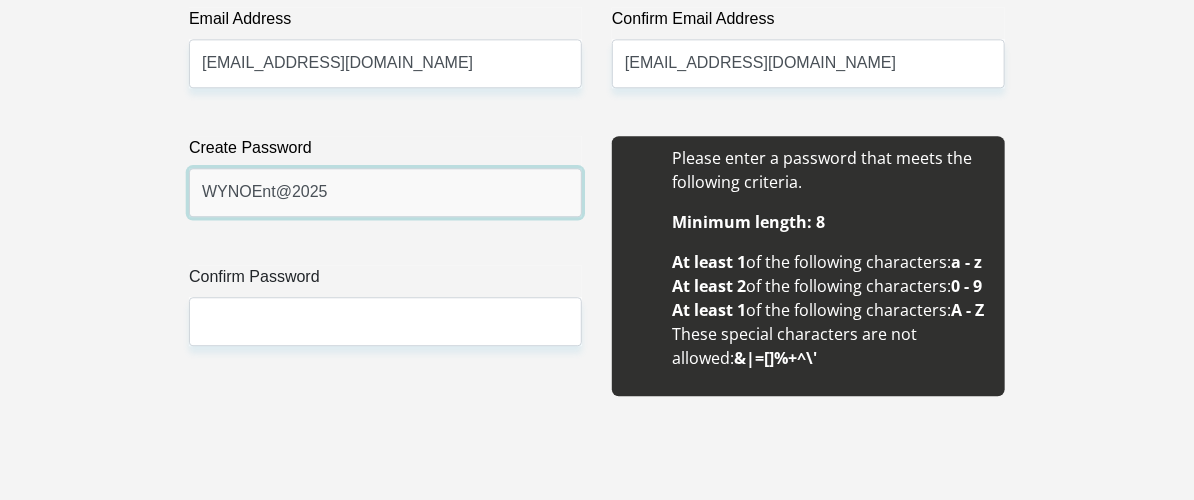 paste 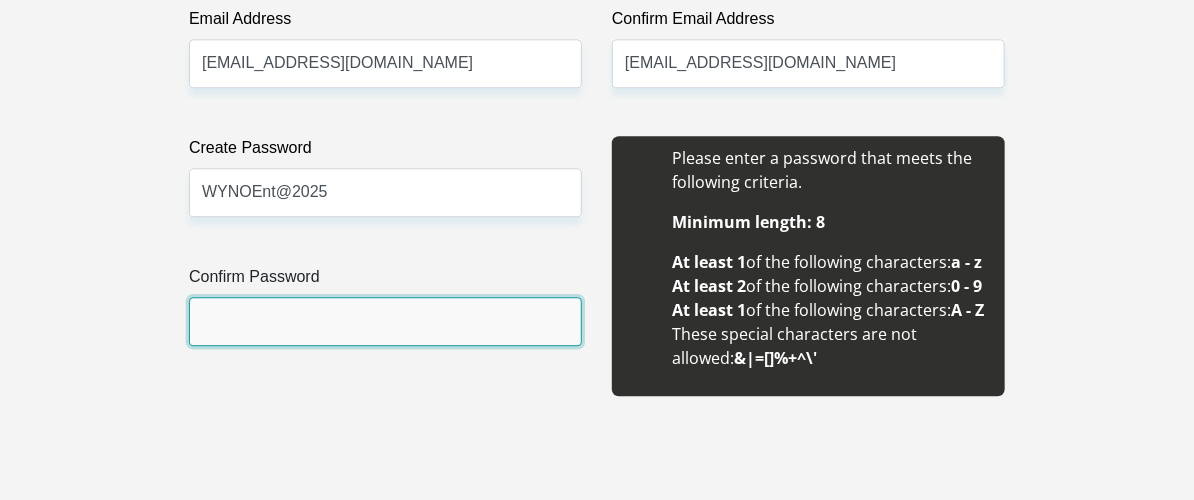 click on "Confirm Password" at bounding box center [385, 321] 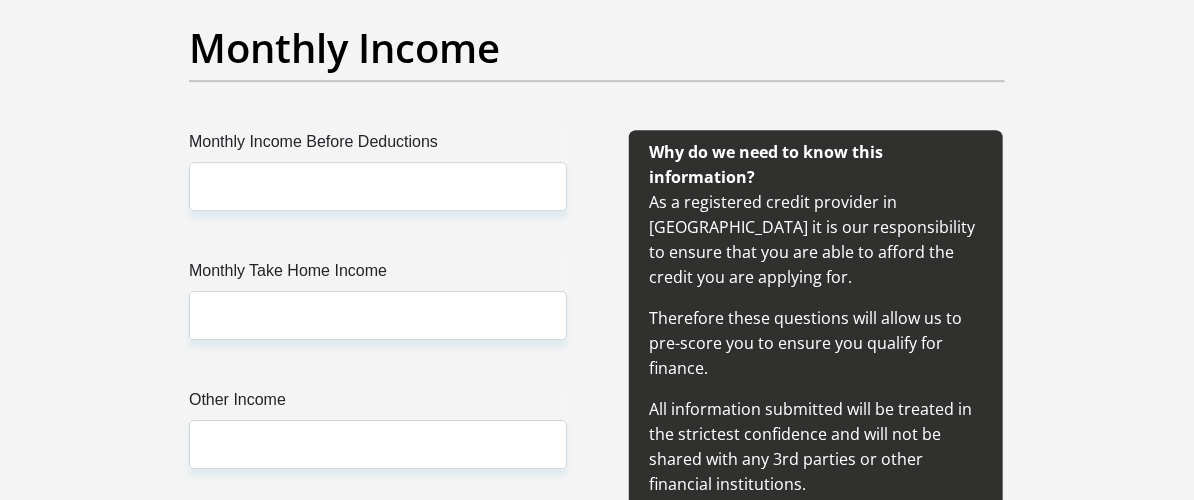 scroll, scrollTop: 2400, scrollLeft: 0, axis: vertical 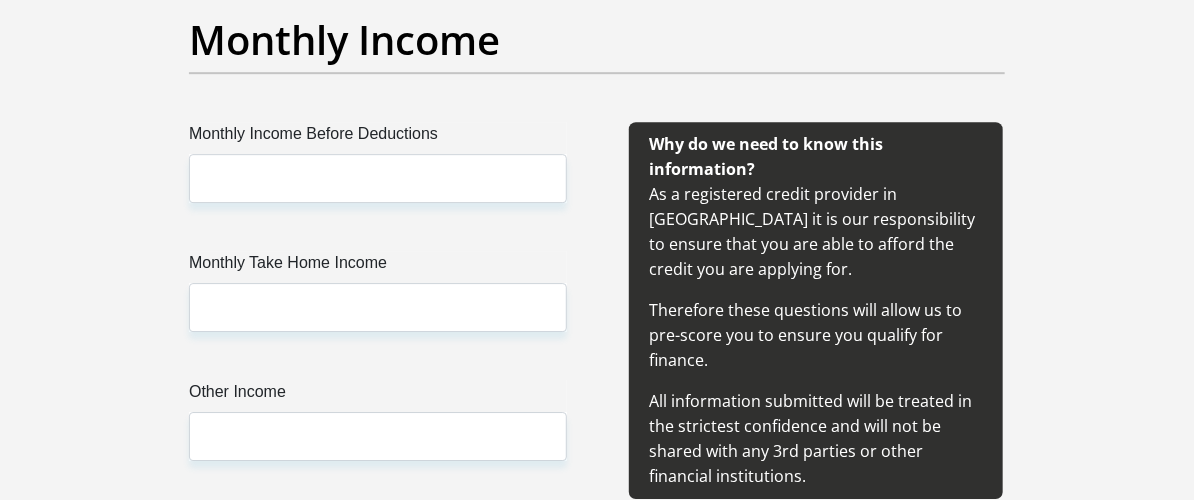 type on "WYNOEnt@2025" 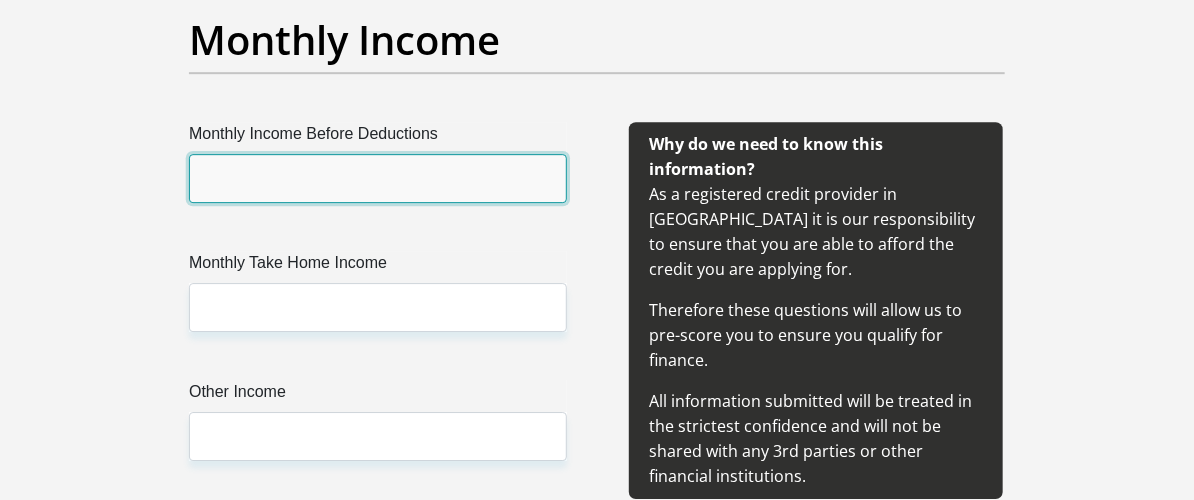 click on "Monthly Income Before Deductions" at bounding box center (378, 162) 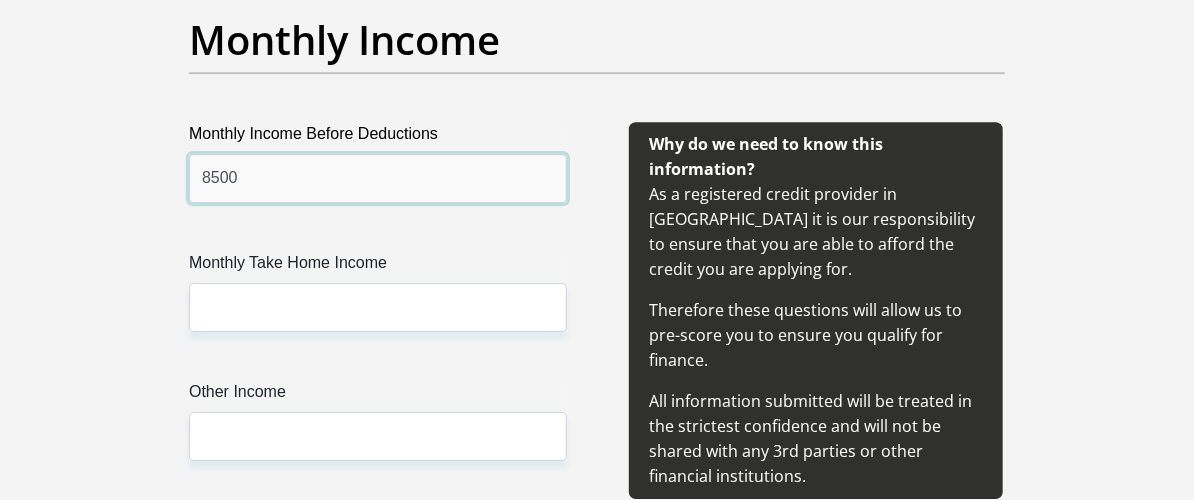 type on "8500" 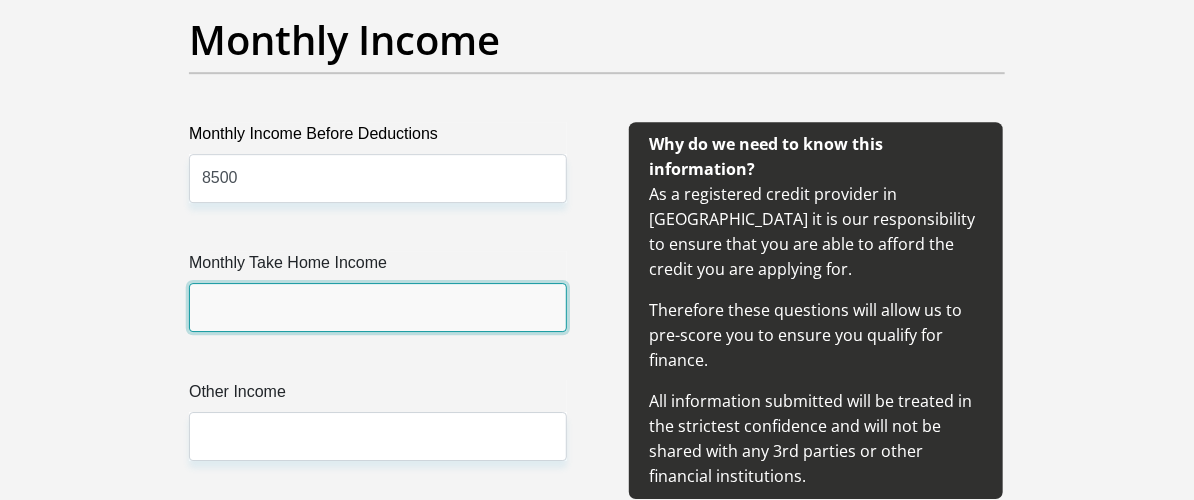 click on "Monthly Take Home Income" at bounding box center [378, 307] 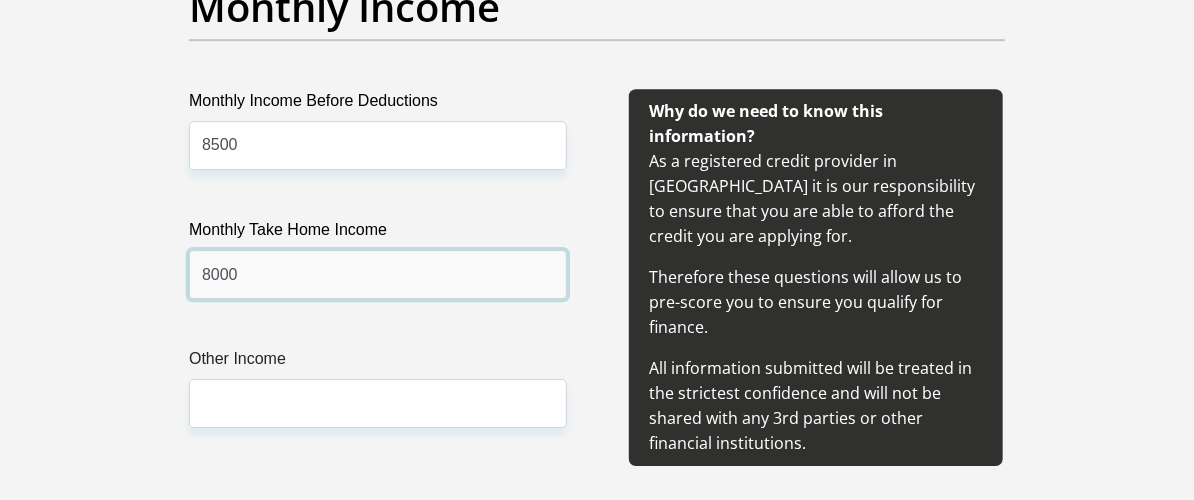 scroll, scrollTop: 2400, scrollLeft: 0, axis: vertical 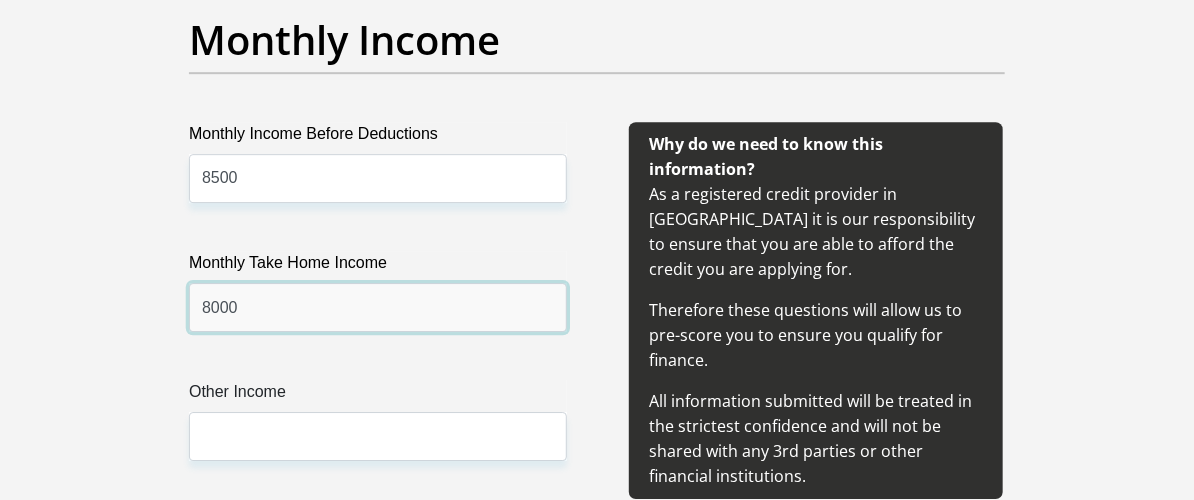 type on "8000" 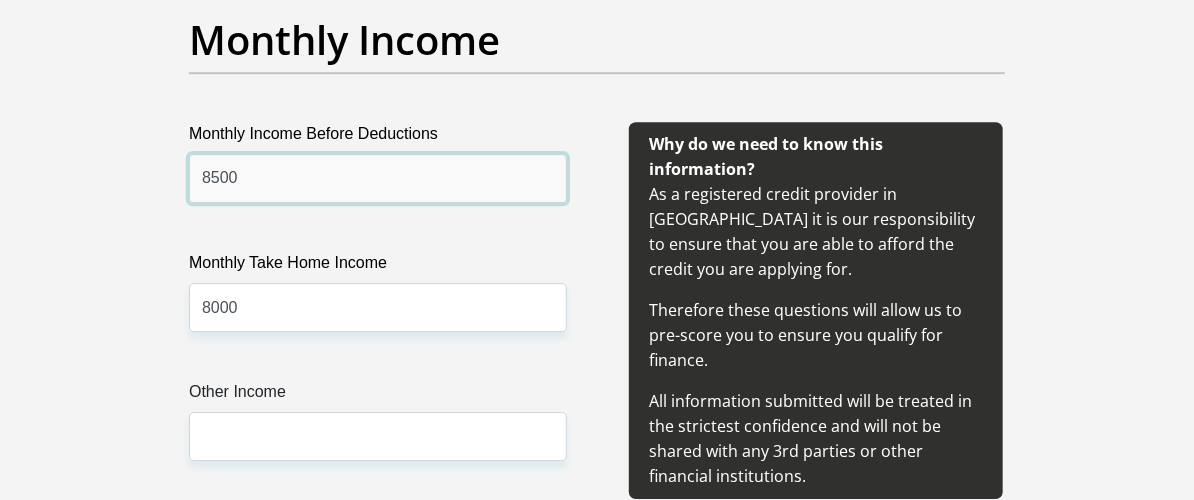 drag, startPoint x: 161, startPoint y: 174, endPoint x: 45, endPoint y: 177, distance: 116.03879 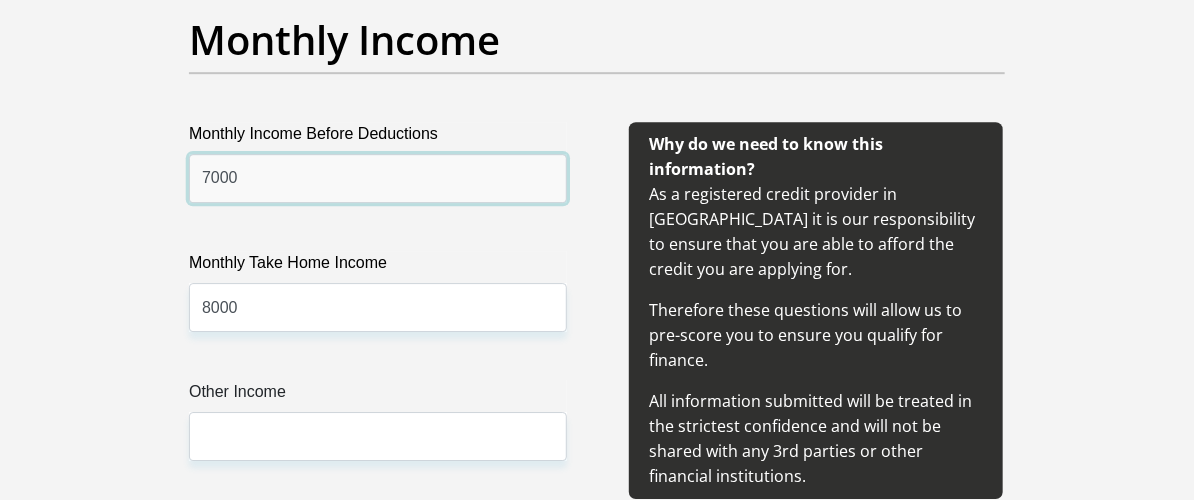 type on "7000" 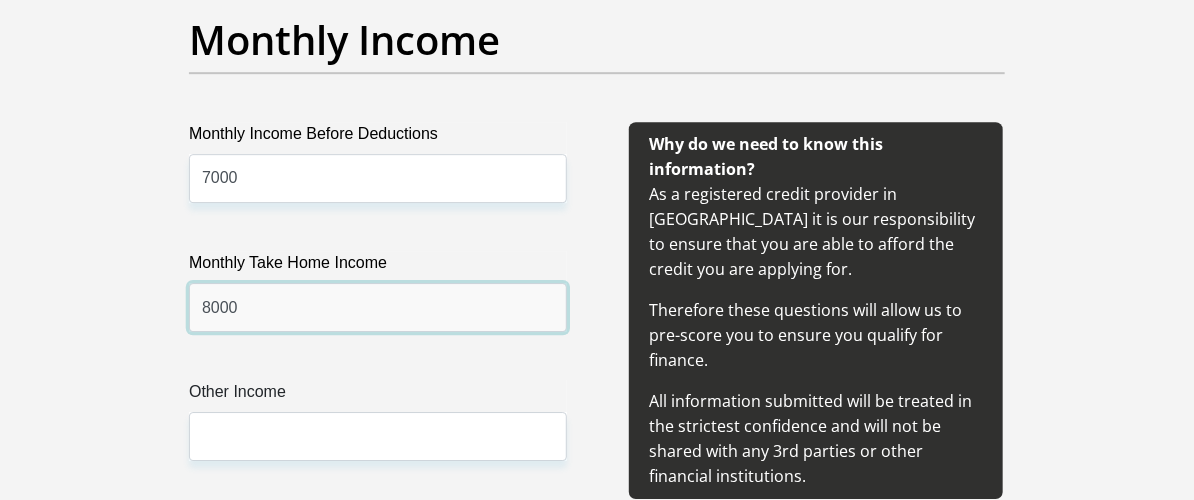 drag, startPoint x: 79, startPoint y: 290, endPoint x: -19, endPoint y: 301, distance: 98.61542 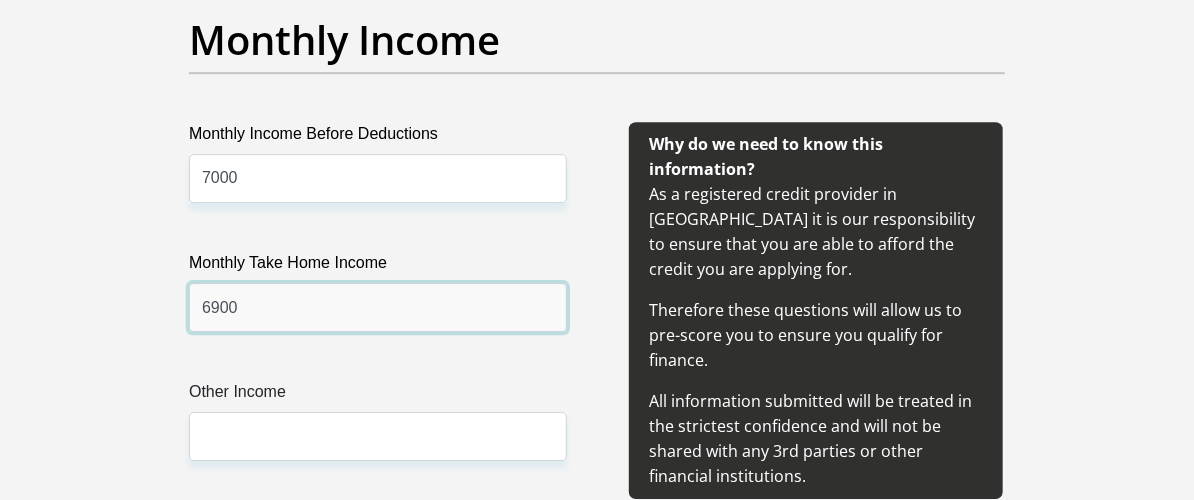 type on "6900" 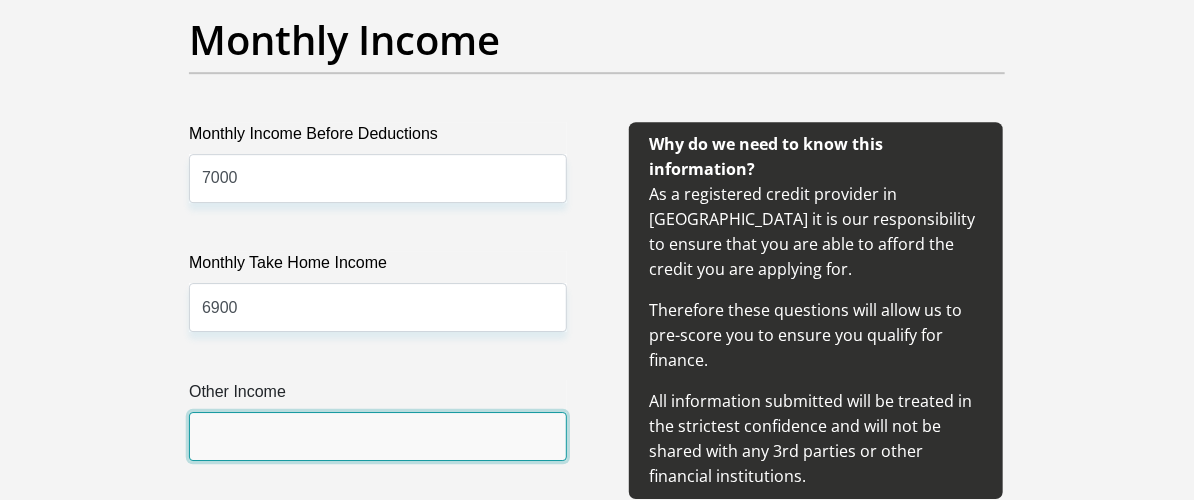 click on "Other Income" at bounding box center [378, 436] 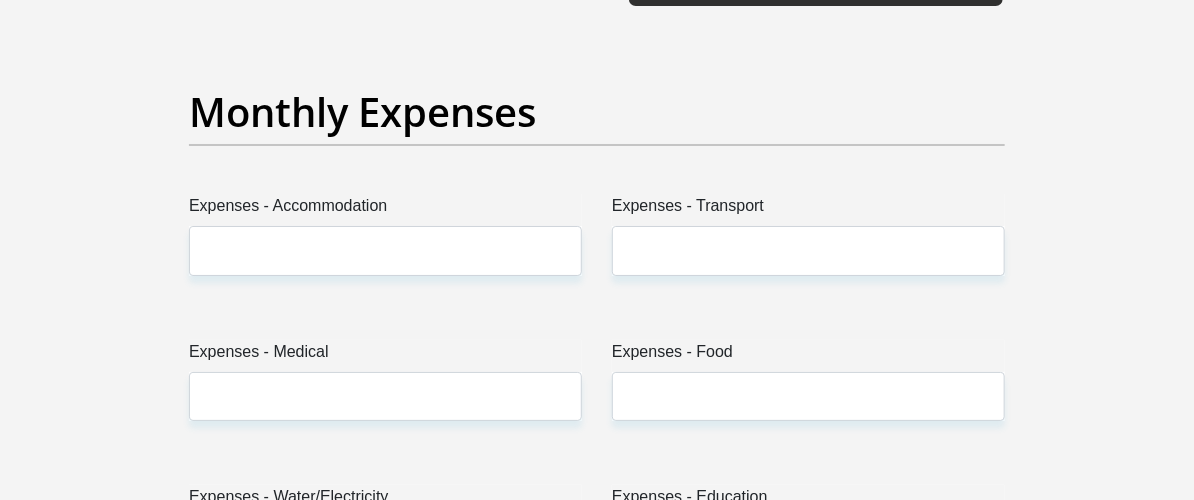 scroll, scrollTop: 2900, scrollLeft: 0, axis: vertical 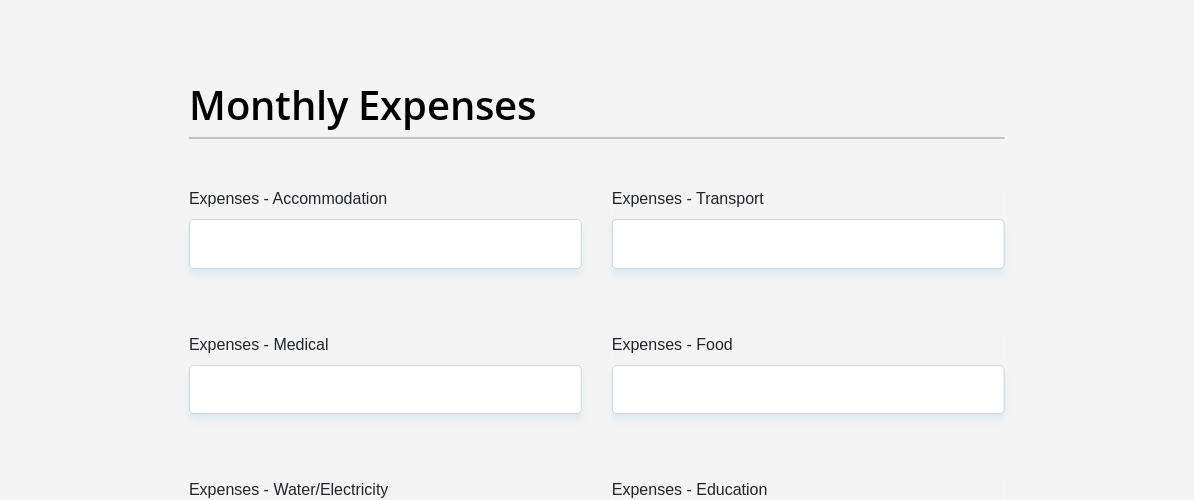 type on "1700" 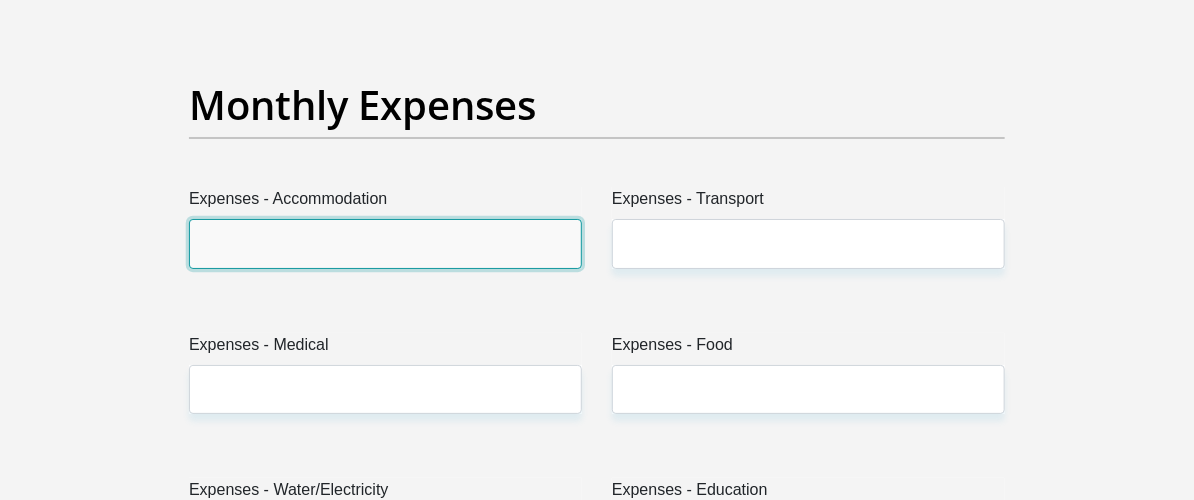 click on "Expenses - Accommodation" at bounding box center [385, 243] 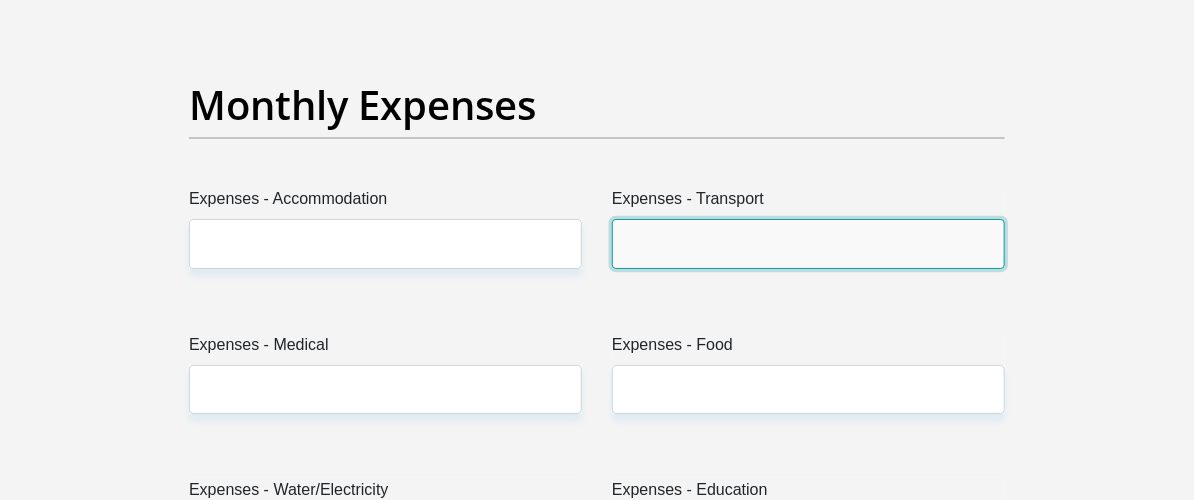 click on "Expenses - Transport" at bounding box center (808, 243) 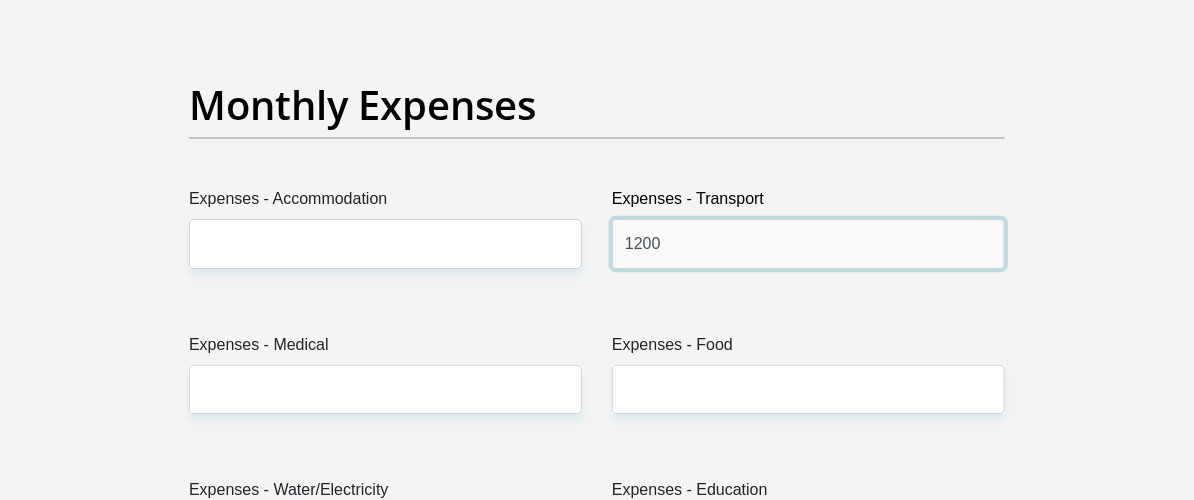 type on "1200" 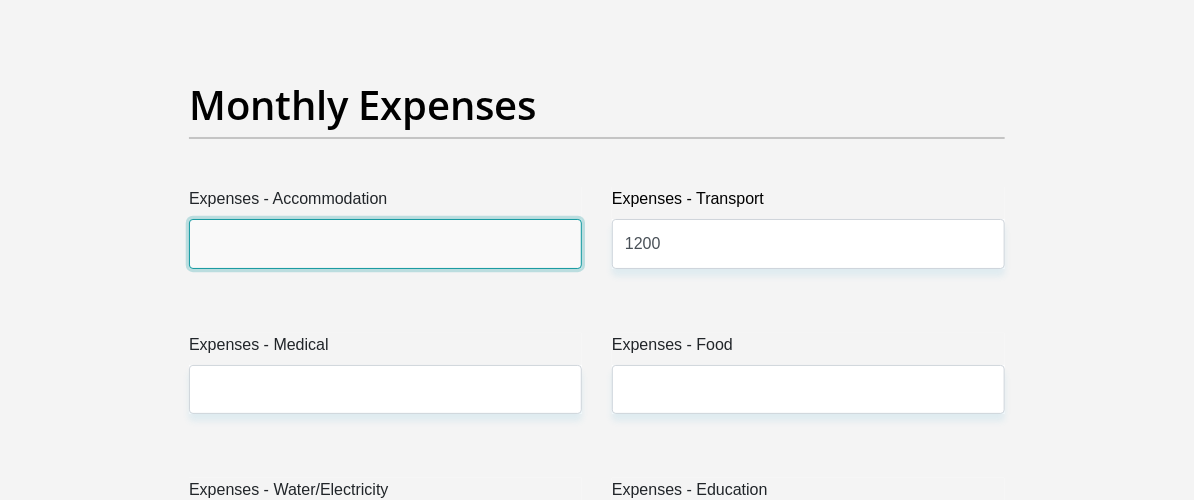 click on "Expenses - Accommodation" at bounding box center [385, 243] 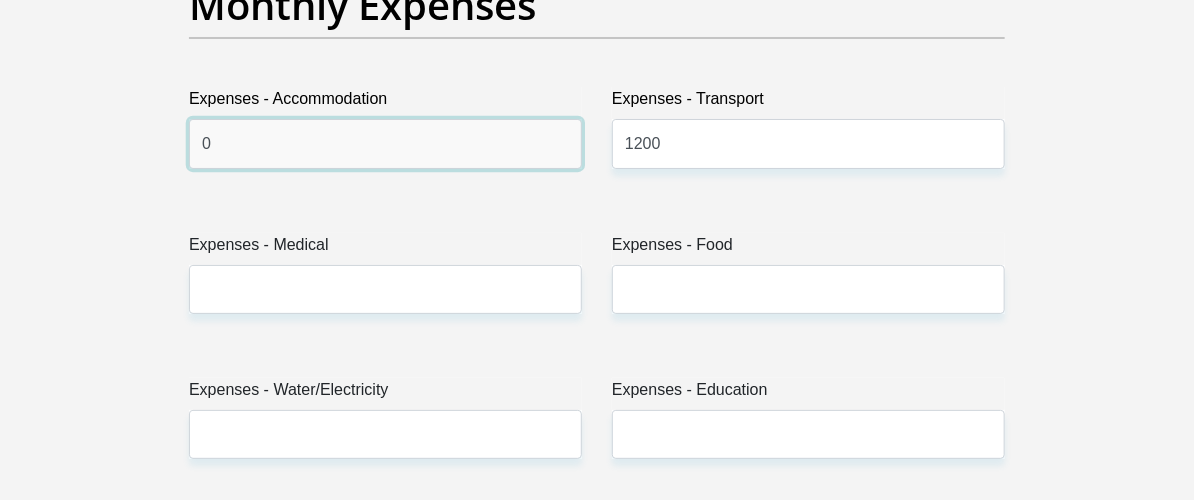 type on "0" 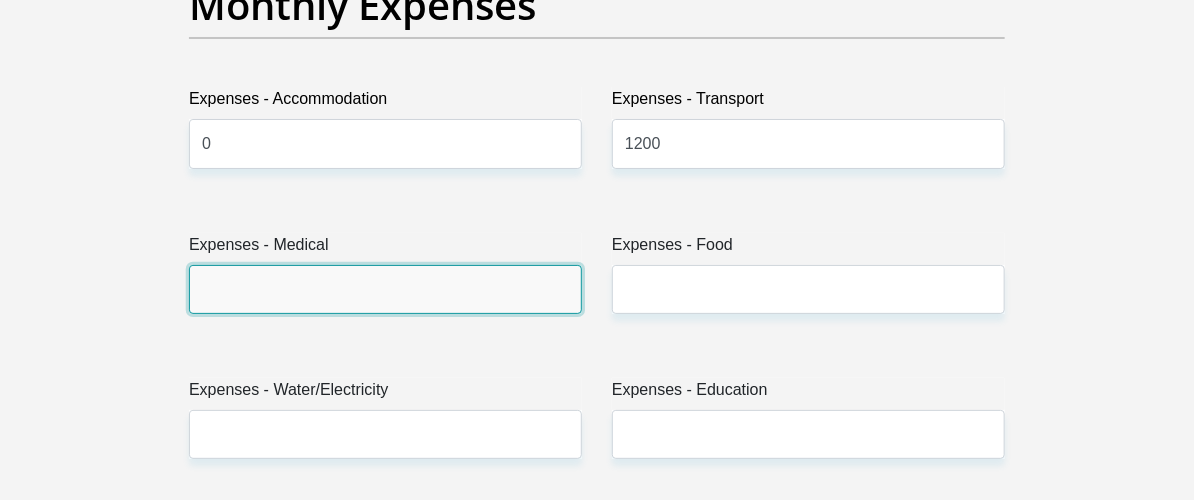 click on "Expenses - Medical" at bounding box center (385, 289) 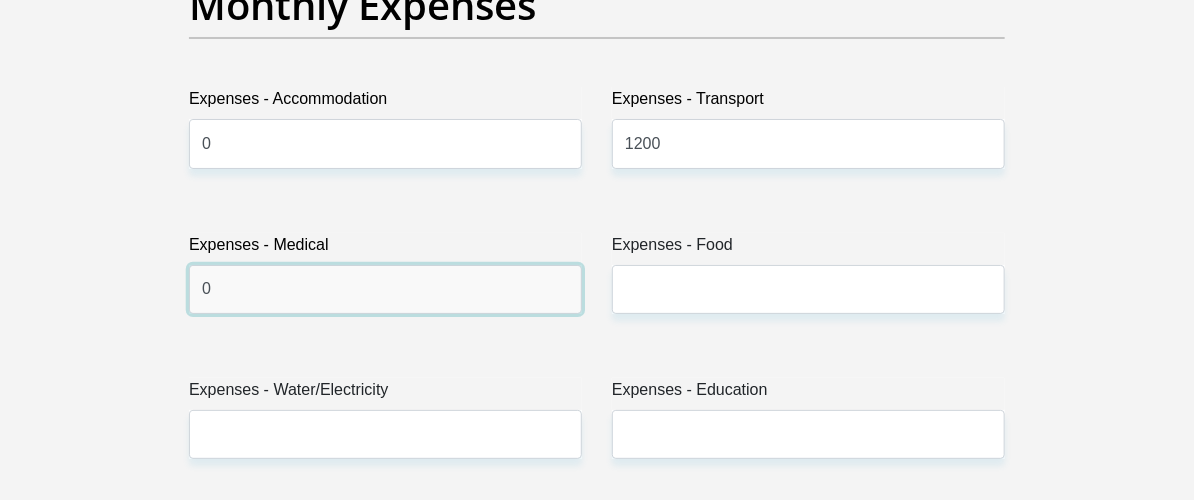 type on "0" 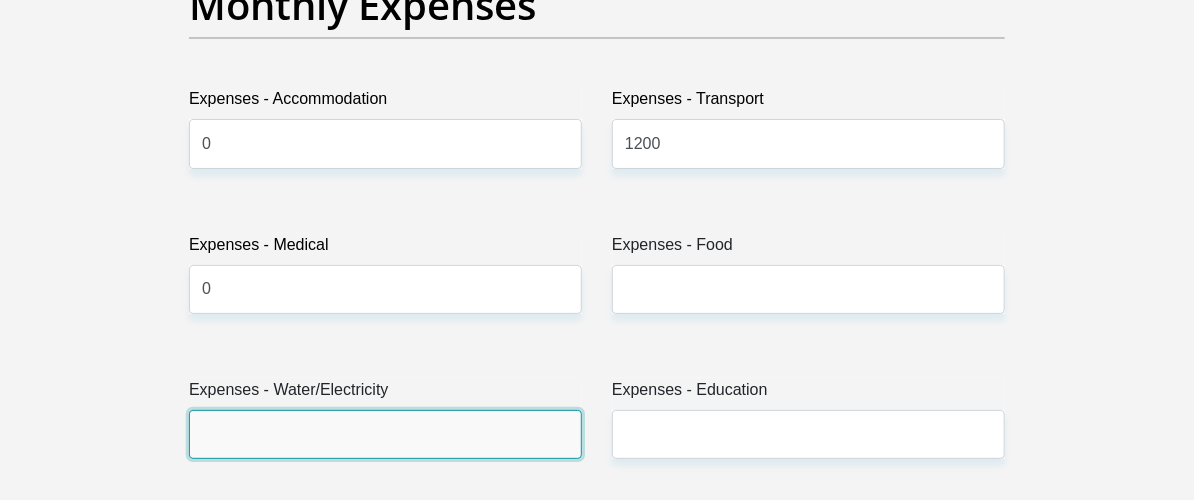 click on "Expenses - Water/Electricity" at bounding box center [385, 434] 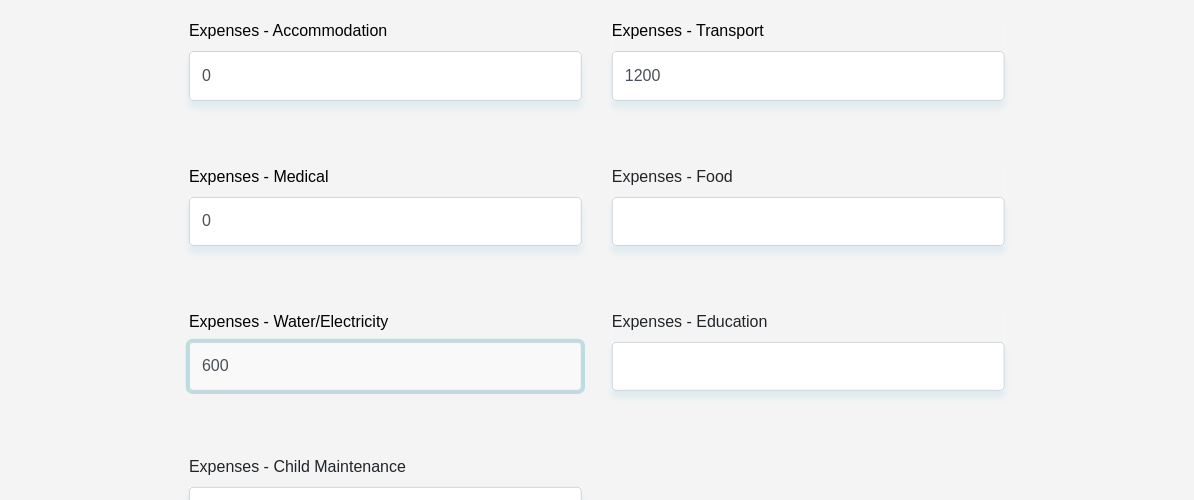 scroll, scrollTop: 3200, scrollLeft: 0, axis: vertical 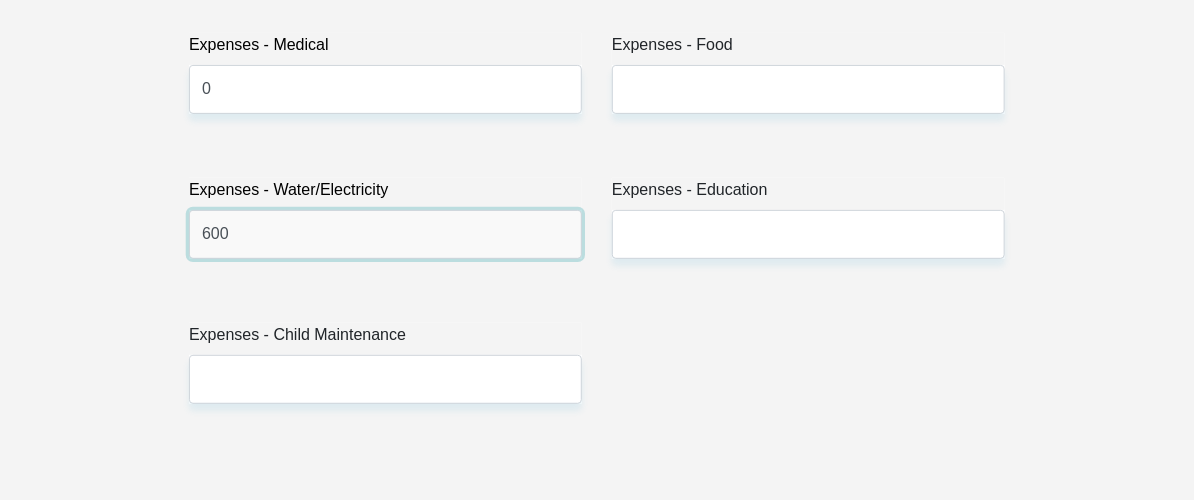 type on "600" 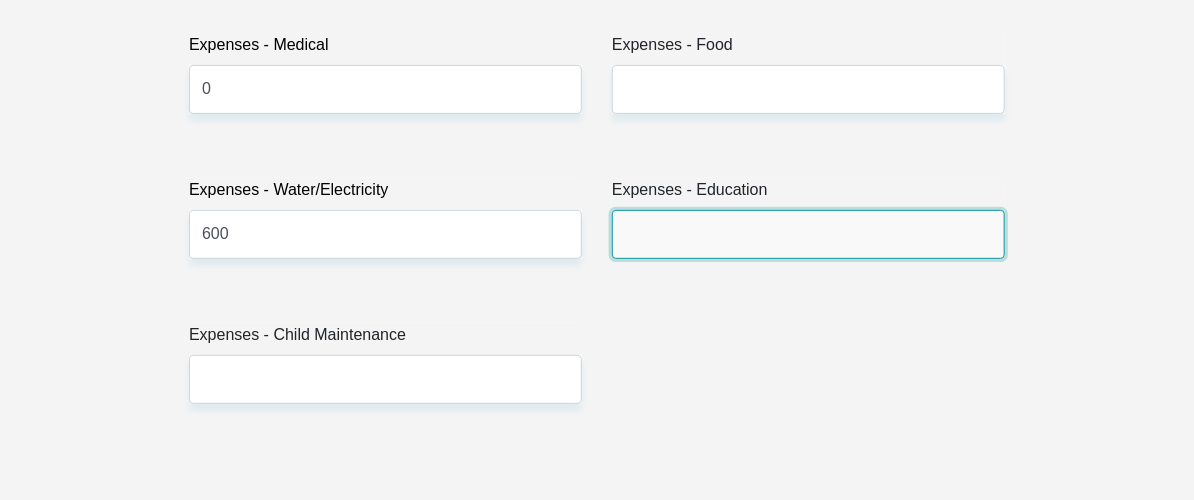 click on "Expenses - Education" at bounding box center [808, 234] 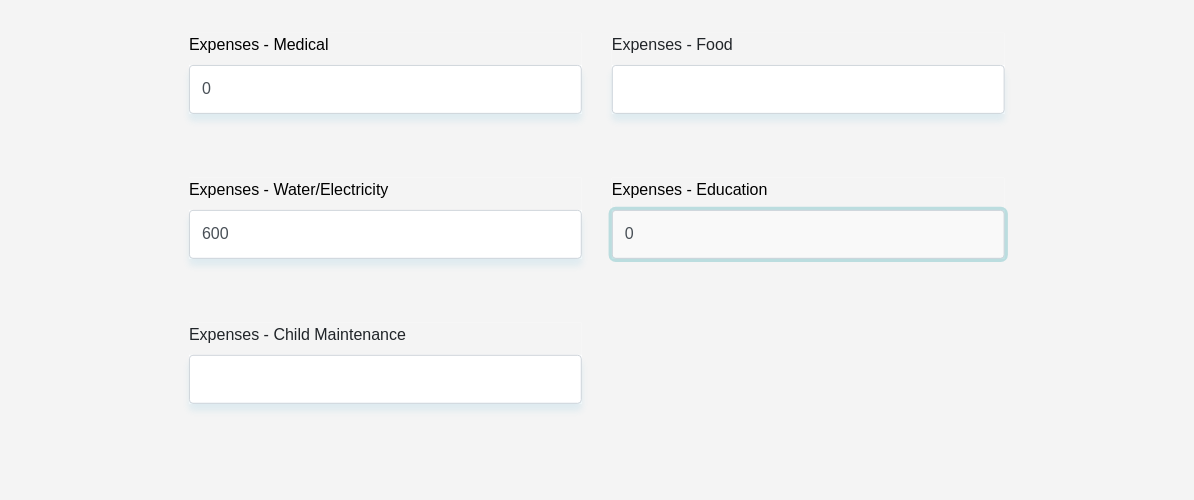 type on "0" 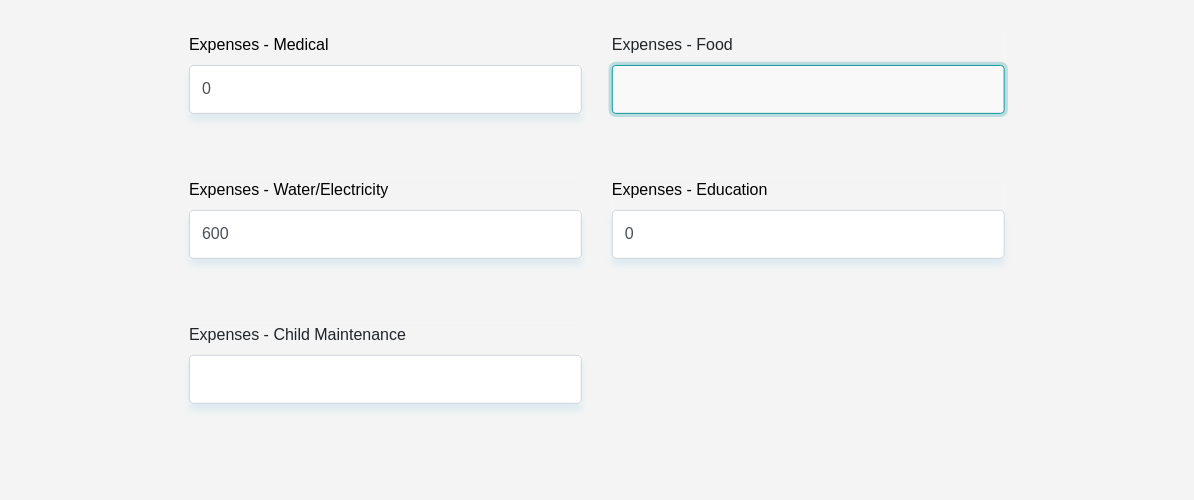 click on "Expenses - Food" at bounding box center [808, 89] 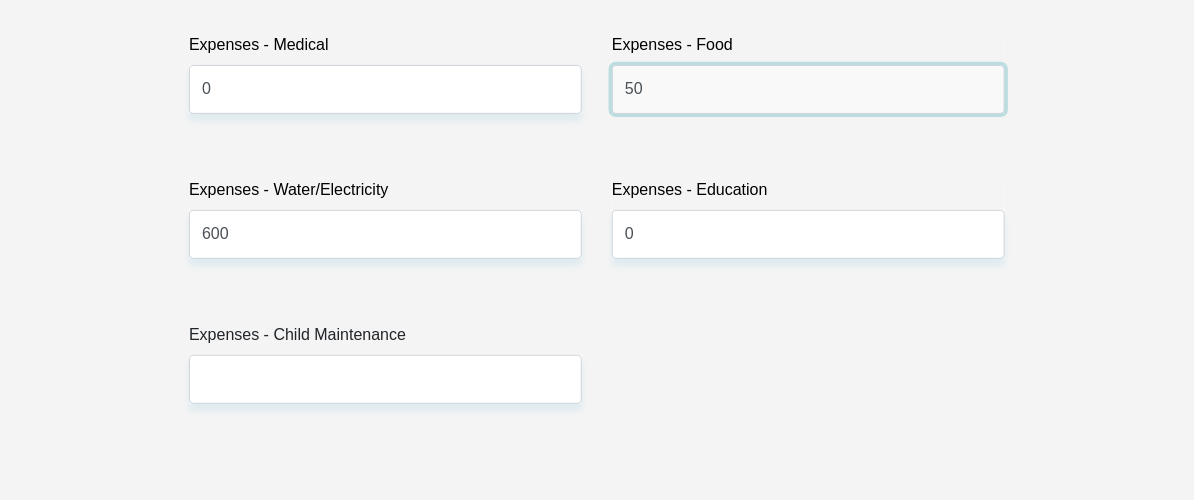 type on "5" 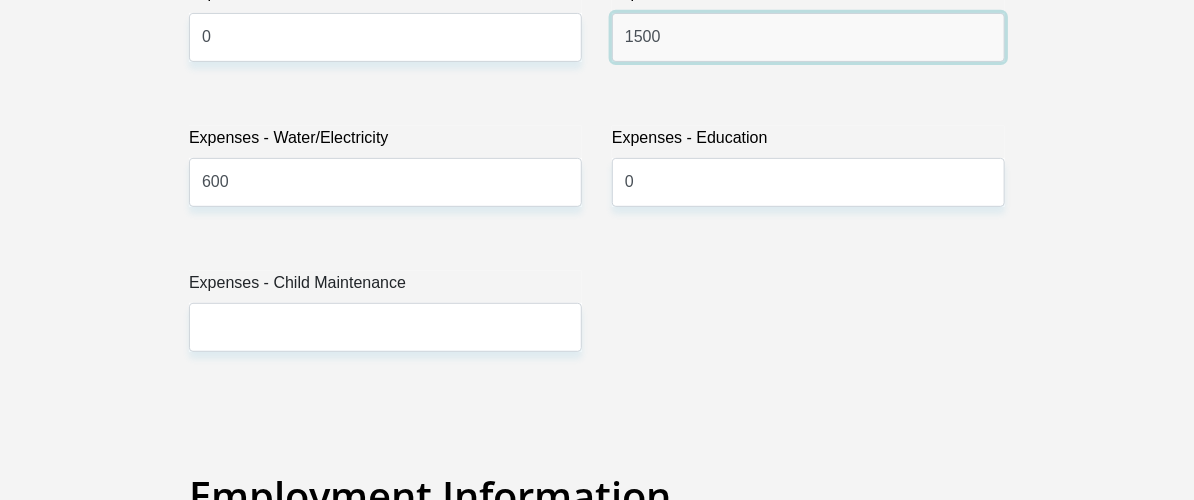 scroll, scrollTop: 3300, scrollLeft: 0, axis: vertical 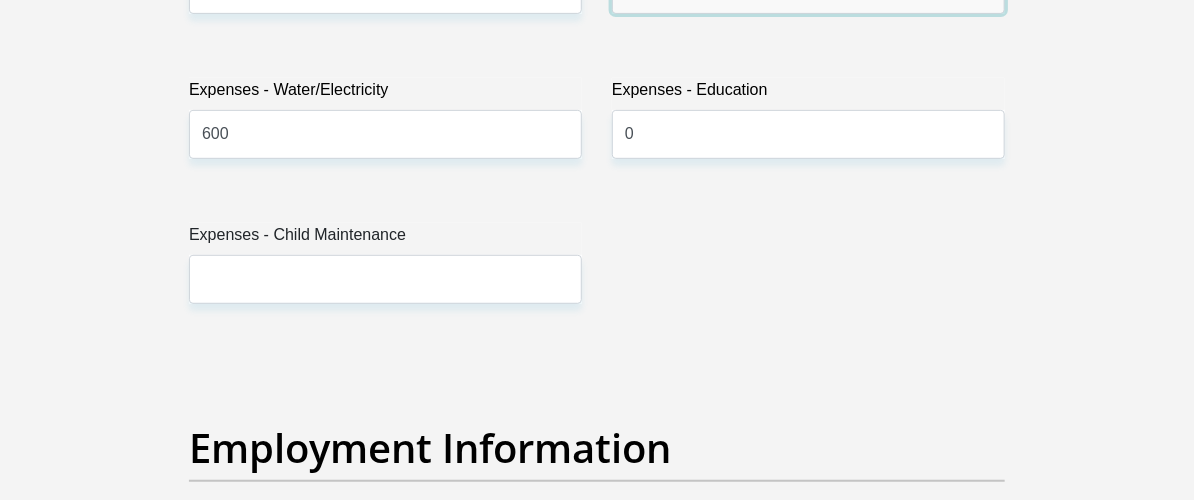 type on "1500" 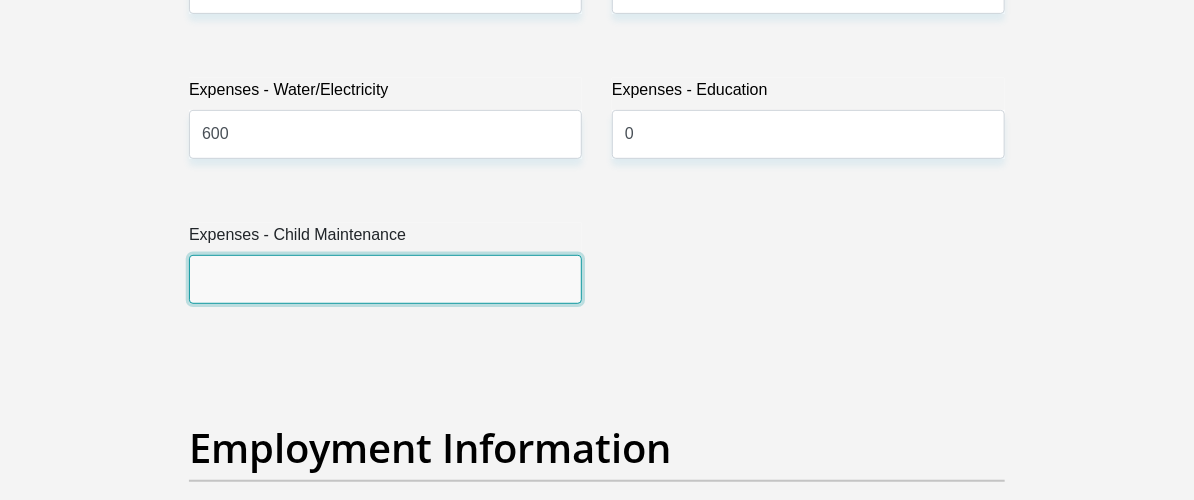 click on "Expenses - Child Maintenance" at bounding box center [385, 279] 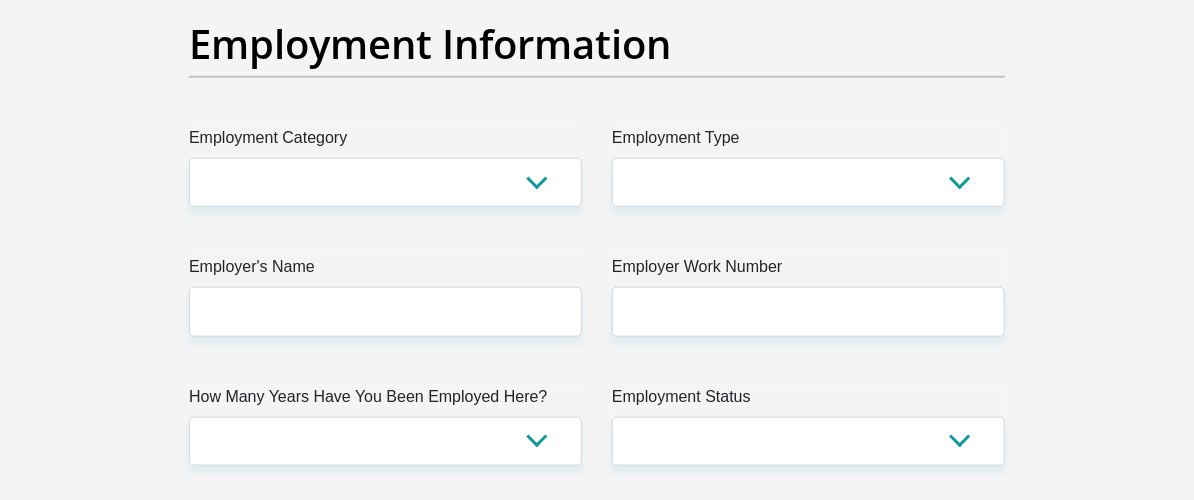 scroll, scrollTop: 3700, scrollLeft: 0, axis: vertical 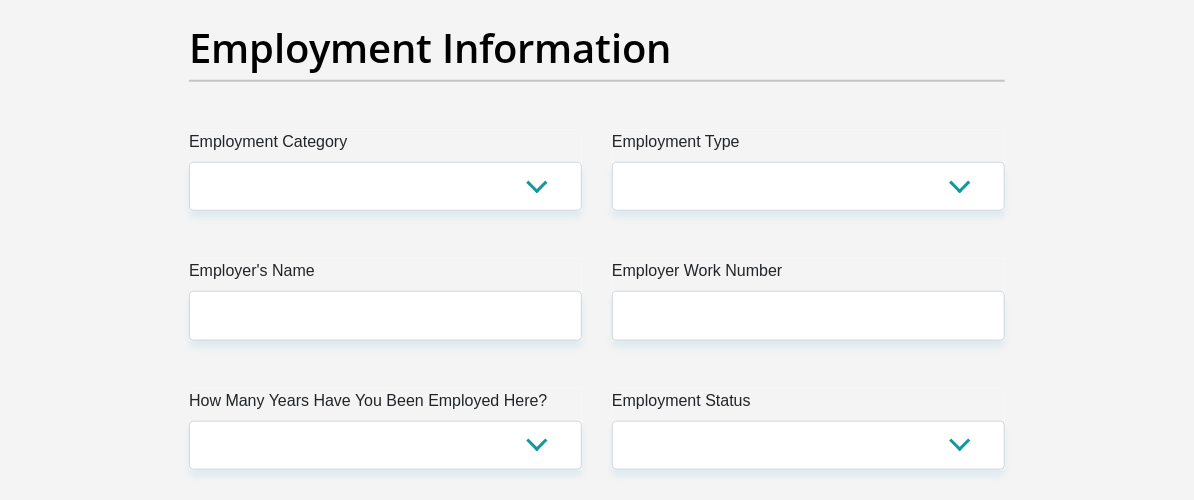 type on "0" 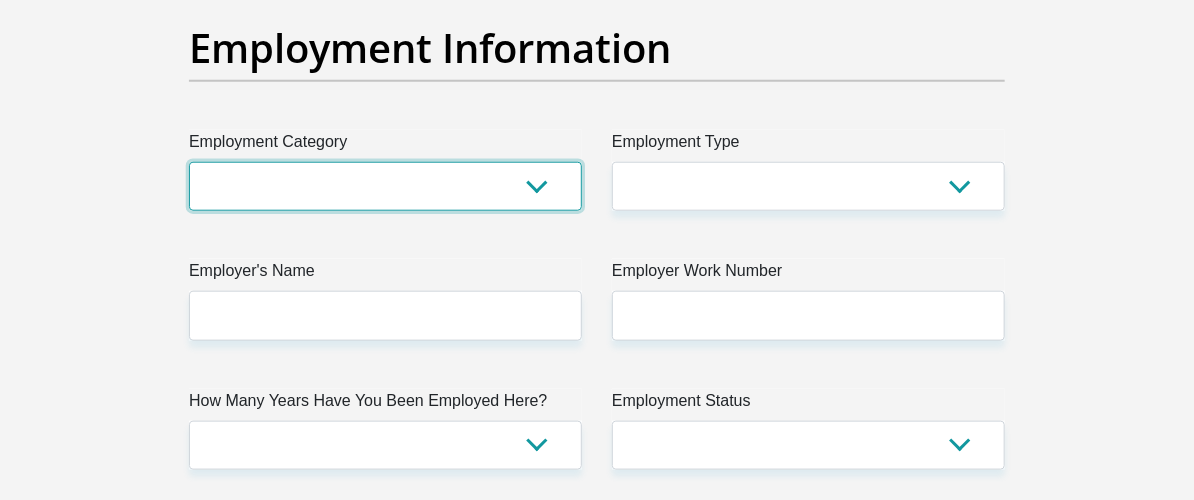 click on "AGRICULTURE
ALCOHOL & TOBACCO
CONSTRUCTION MATERIALS
METALLURGY
EQUIPMENT FOR RENEWABLE ENERGY
SPECIALIZED CONTRACTORS
CAR
GAMING (INCL. INTERNET
OTHER WHOLESALE
UNLICENSED PHARMACEUTICALS
CURRENCY EXCHANGE HOUSES
OTHER FINANCIAL INSTITUTIONS & INSURANCE
REAL ESTATE AGENTS
OIL & GAS
OTHER MATERIALS (E.G. IRON ORE)
PRECIOUS STONES & PRECIOUS METALS
POLITICAL ORGANIZATIONS
RELIGIOUS ORGANIZATIONS(NOT SECTS)
ACTI. HAVING BUSINESS DEAL WITH PUBLIC ADMINISTRATION
LAUNDROMATS" at bounding box center (385, 186) 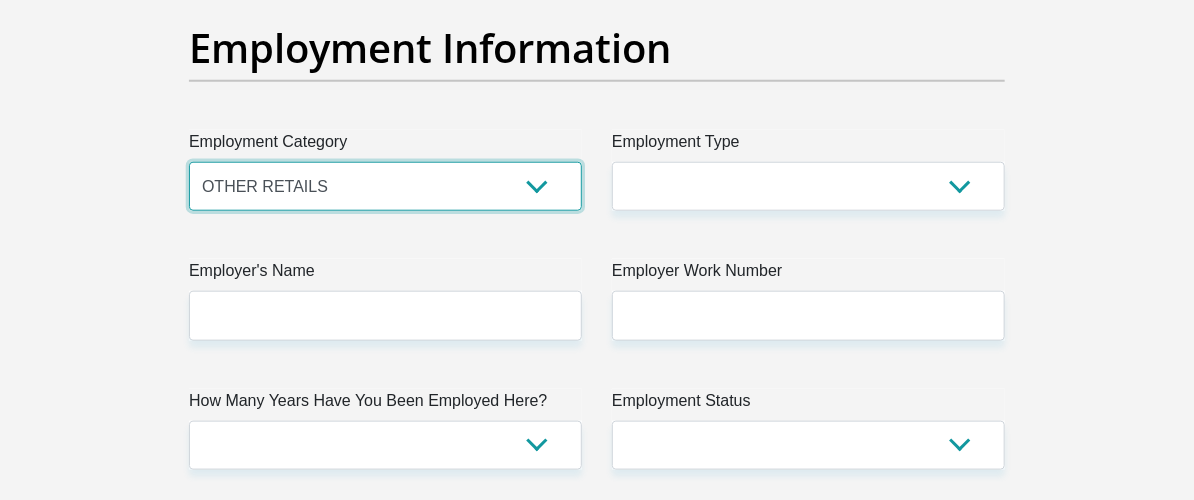 click on "AGRICULTURE
ALCOHOL & TOBACCO
CONSTRUCTION MATERIALS
METALLURGY
EQUIPMENT FOR RENEWABLE ENERGY
SPECIALIZED CONTRACTORS
CAR
GAMING (INCL. INTERNET
OTHER WHOLESALE
UNLICENSED PHARMACEUTICALS
CURRENCY EXCHANGE HOUSES
OTHER FINANCIAL INSTITUTIONS & INSURANCE
REAL ESTATE AGENTS
OIL & GAS
OTHER MATERIALS (E.G. IRON ORE)
PRECIOUS STONES & PRECIOUS METALS
POLITICAL ORGANIZATIONS
RELIGIOUS ORGANIZATIONS(NOT SECTS)
ACTI. HAVING BUSINESS DEAL WITH PUBLIC ADMINISTRATION
LAUNDROMATS" at bounding box center [385, 186] 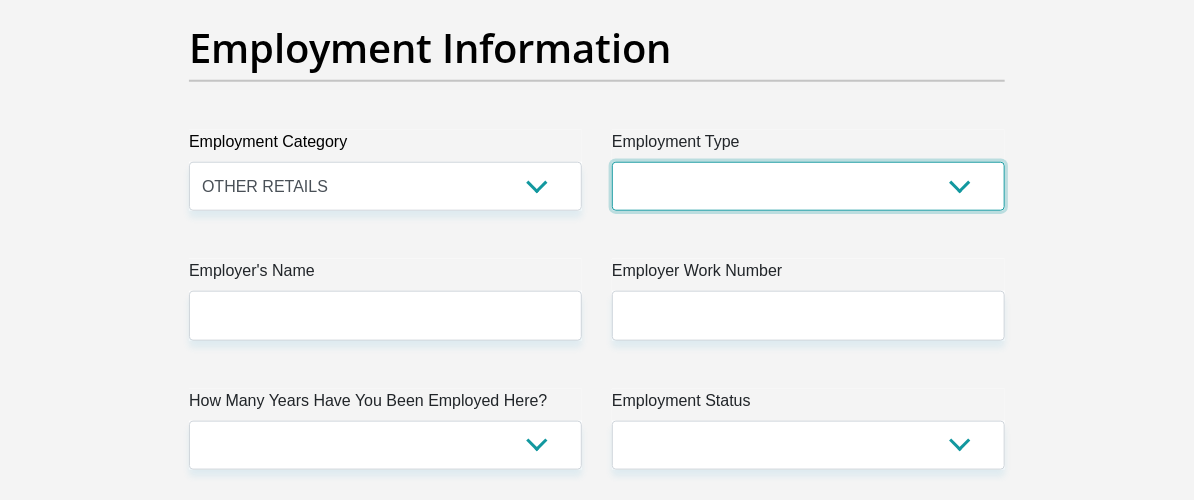 click on "College/Lecturer
Craft Seller
Creative
Driver
Executive
Farmer
Forces - Non Commissioned
Forces - Officer
Hawker
Housewife
Labourer
Licenced Professional
Manager
Miner
Non Licenced Professional
Office Staff/Clerk
Outside Worker
Pensioner
Permanent Teacher
Production/Manufacturing
Sales
Self-Employed
Semi-Professional Worker
Service Industry  Social Worker  Student" at bounding box center (808, 186) 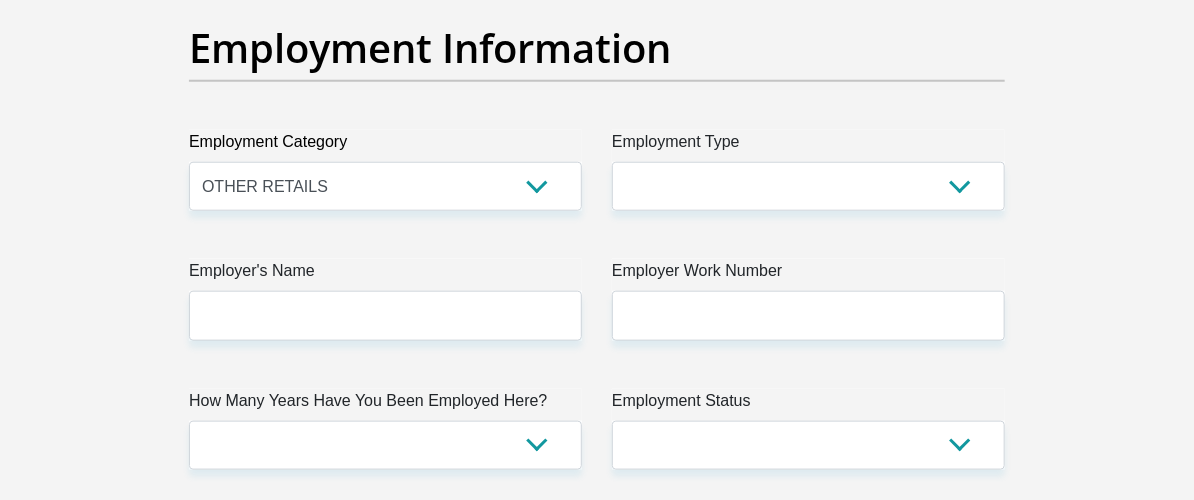 click on "Personal Details
Title
Mr
Ms
Mrs
Dr
Other
First Name
Siyabonga
Surname
Khuluse
ID Number
0209125278082
Please input valid ID number
Race
Black
Coloured
Indian
White
Other
Contact Number
0788411055
Please input valid contact number" at bounding box center [597, 16] 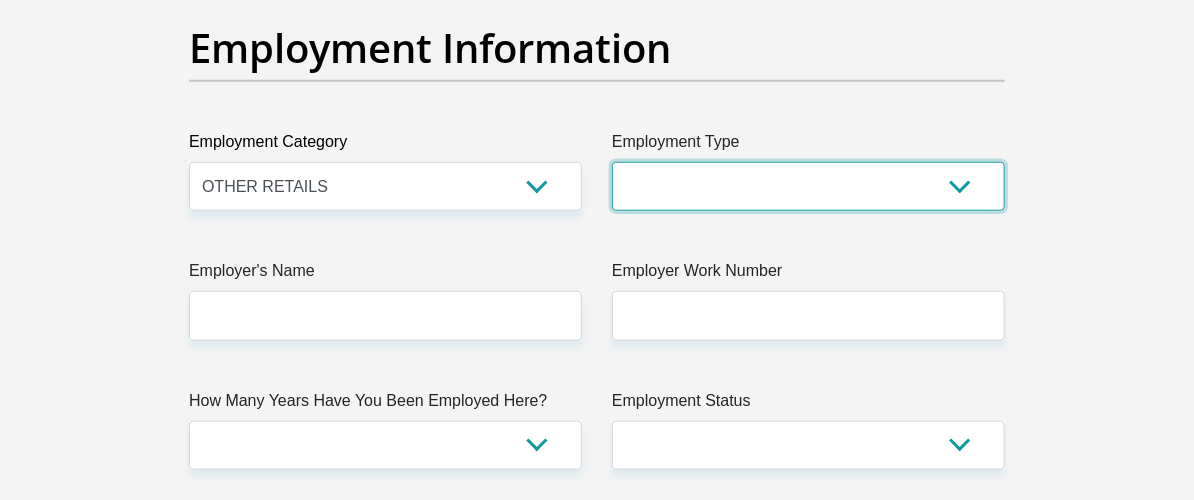 click on "College/Lecturer
Craft Seller
Creative
Driver
Executive
Farmer
Forces - Non Commissioned
Forces - Officer
Hawker
Housewife
Labourer
Licenced Professional
Manager
Miner
Non Licenced Professional
Office Staff/Clerk
Outside Worker
Pensioner
Permanent Teacher
Production/Manufacturing
Sales
Self-Employed
Semi-Professional Worker
Service Industry  Social Worker  Student" at bounding box center (808, 186) 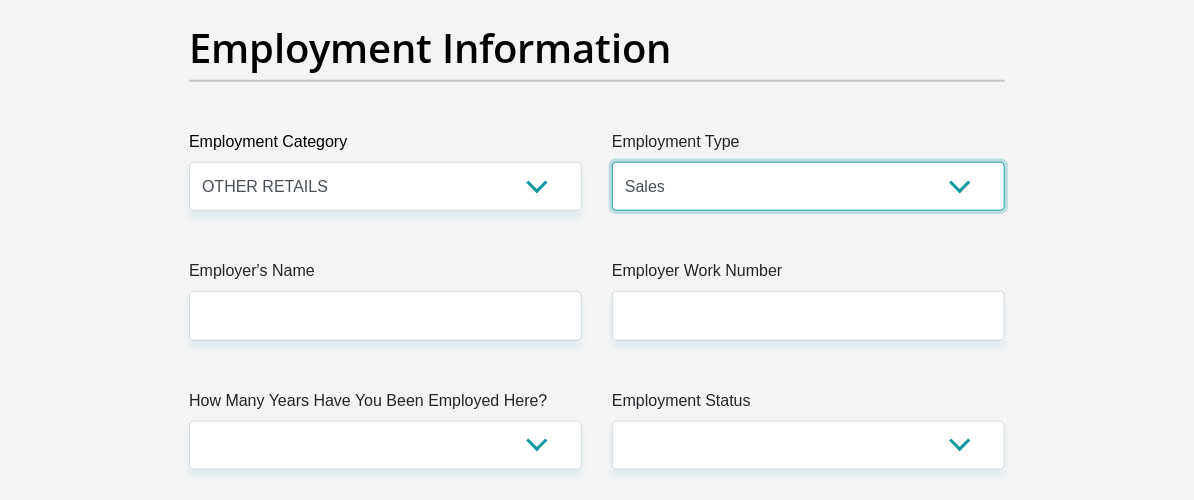 click on "College/Lecturer
Craft Seller
Creative
Driver
Executive
Farmer
Forces - Non Commissioned
Forces - Officer
Hawker
Housewife
Labourer
Licenced Professional
Manager
Miner
Non Licenced Professional
Office Staff/Clerk
Outside Worker
Pensioner
Permanent Teacher
Production/Manufacturing
Sales
Self-Employed
Semi-Professional Worker
Service Industry  Social Worker  Student" at bounding box center (808, 186) 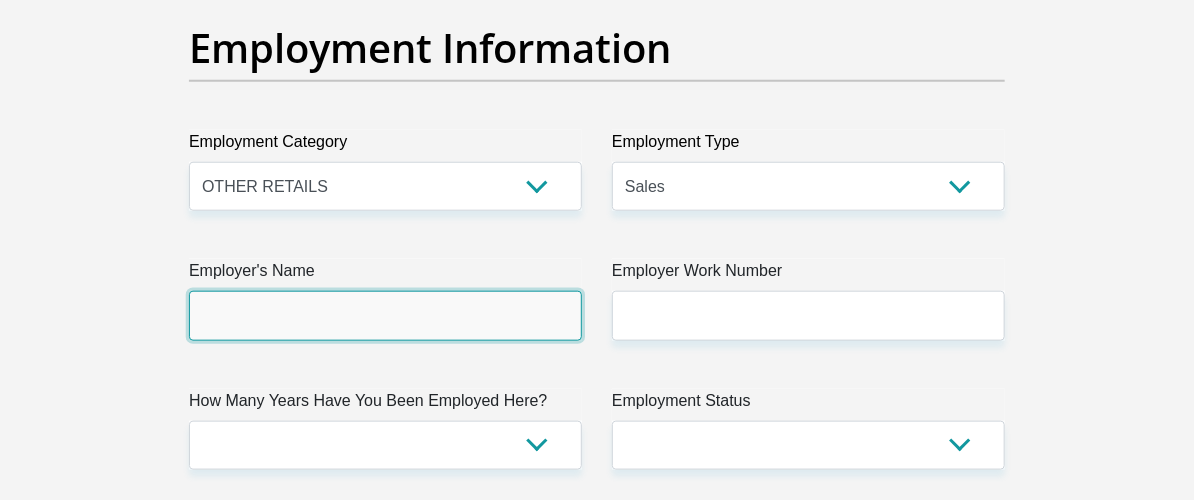 click on "Employer's Name" at bounding box center (385, 315) 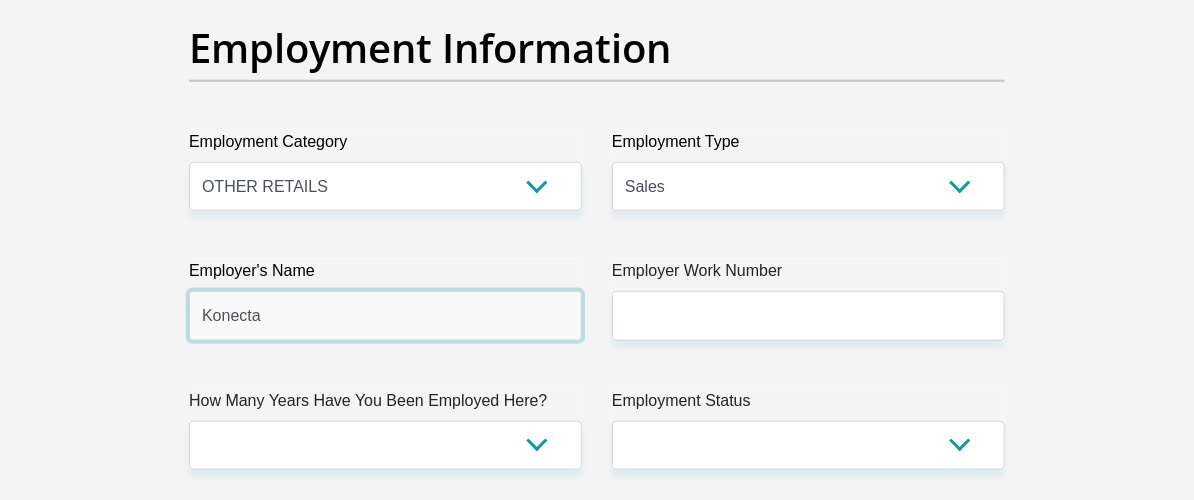 type on "Konecta" 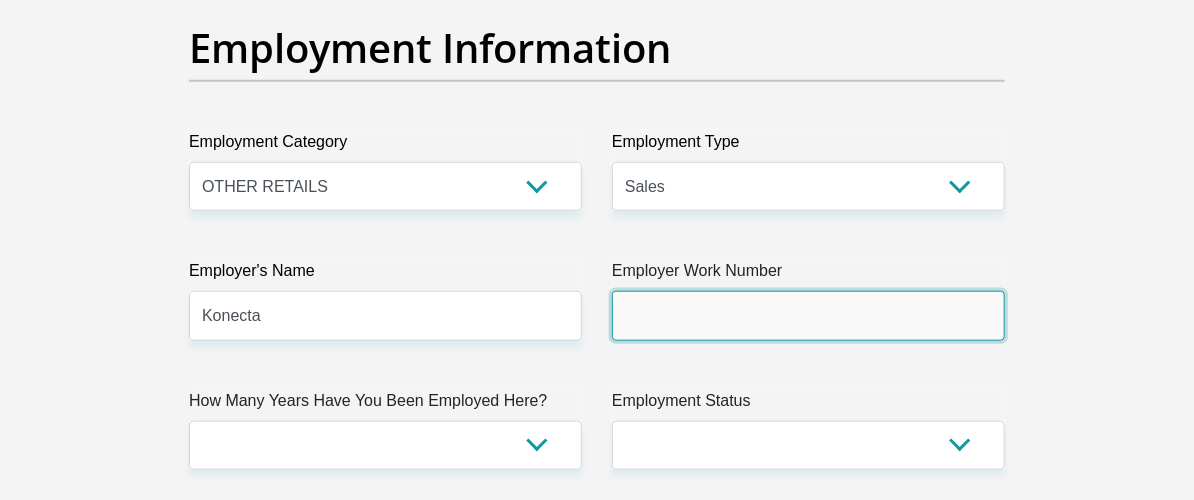 click on "Employer Work Number" at bounding box center (808, 315) 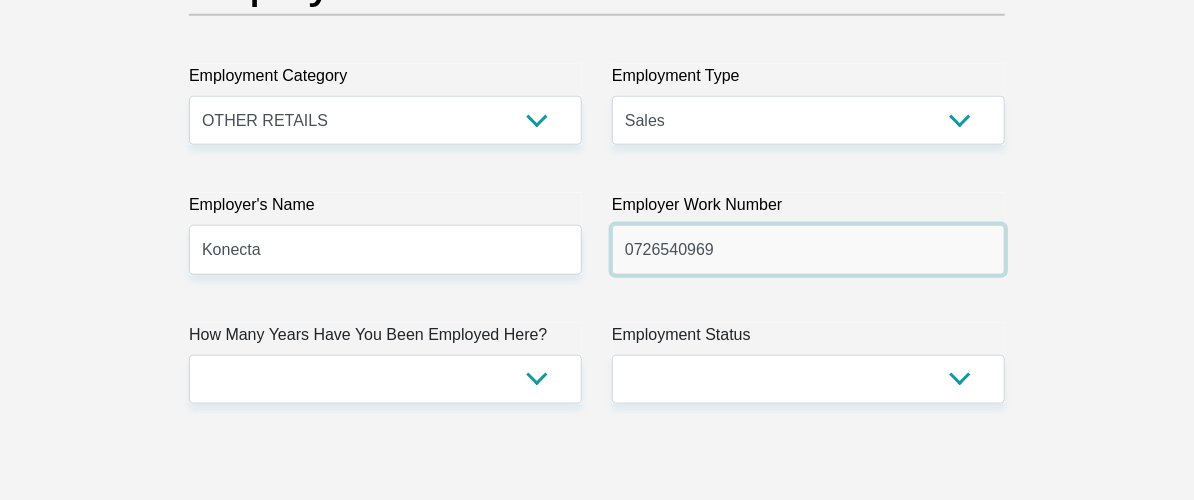 scroll, scrollTop: 3900, scrollLeft: 0, axis: vertical 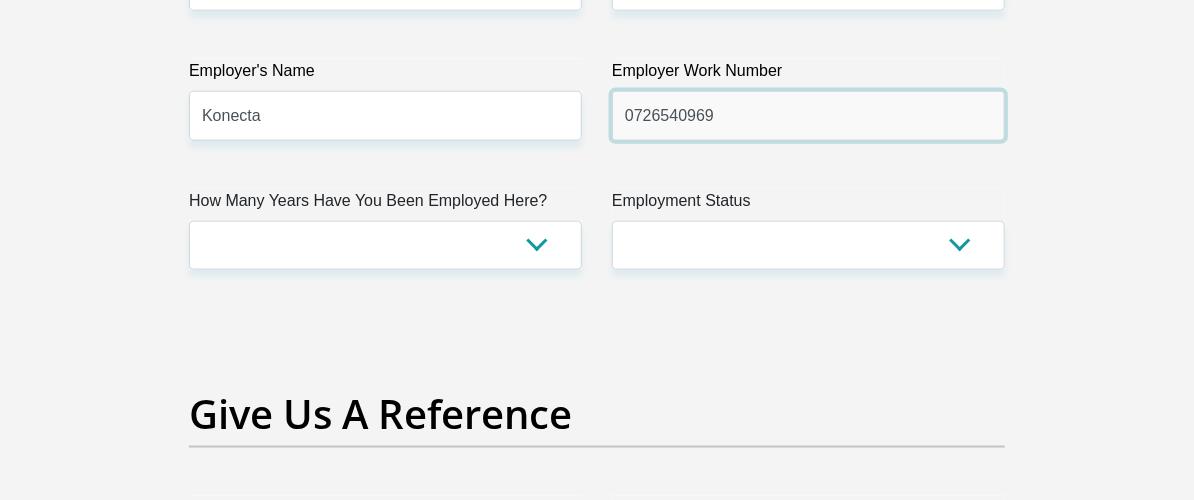 type on "0726540969" 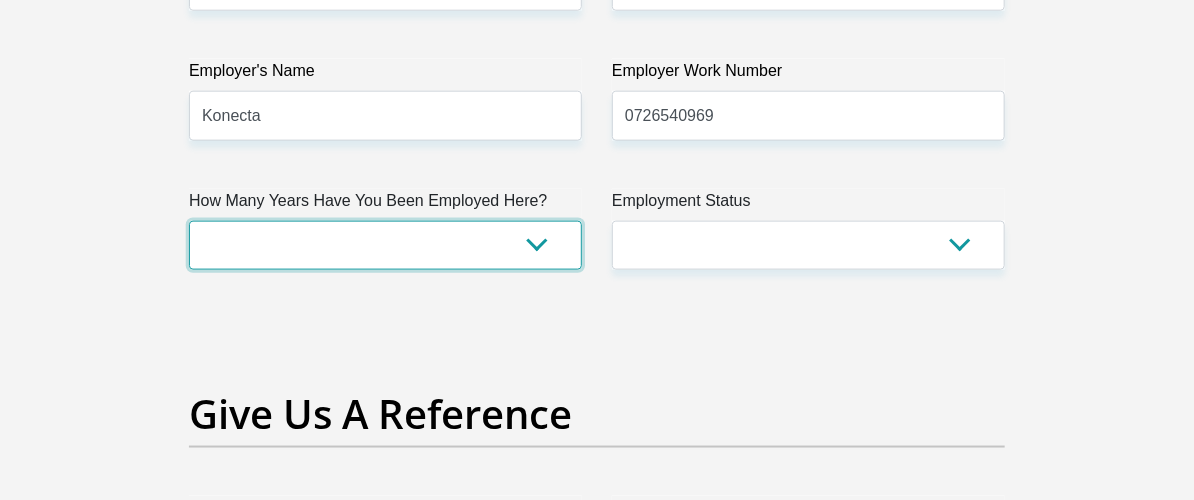 click on "less than 1 year
1-3 years
3-5 years
5+ years" at bounding box center [385, 245] 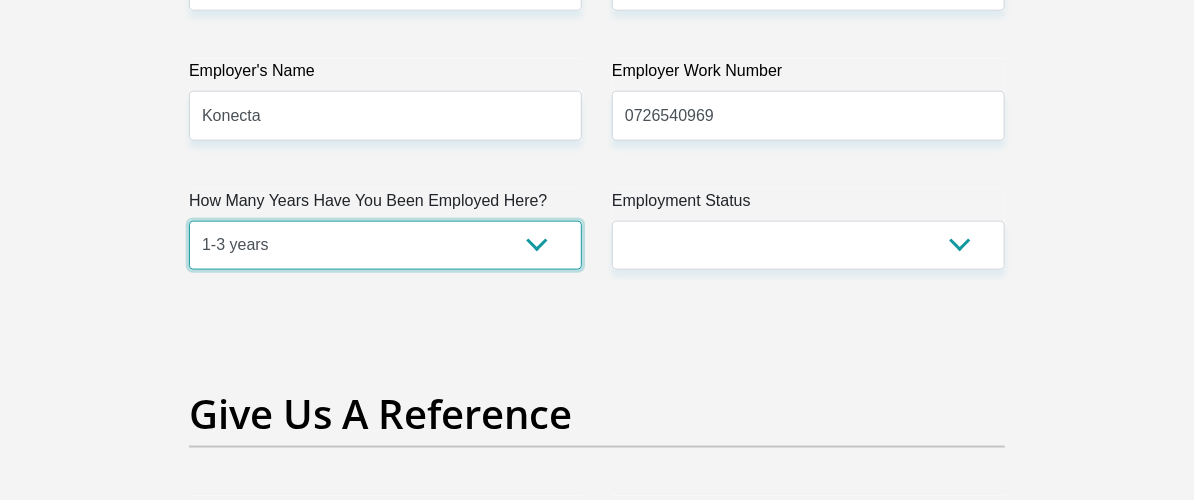 click on "less than 1 year
1-3 years
3-5 years
5+ years" at bounding box center (385, 245) 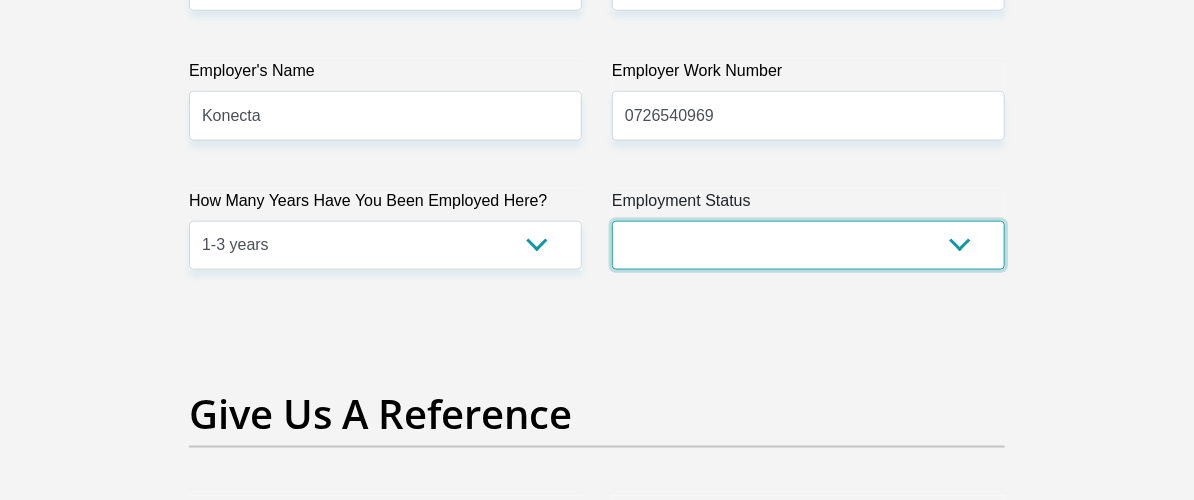 click on "Permanent/Full-time
Part-time/Casual
Contract Worker
Self-Employed
Housewife
Retired
Student
Medically Boarded
Disability
Unemployed" at bounding box center [808, 245] 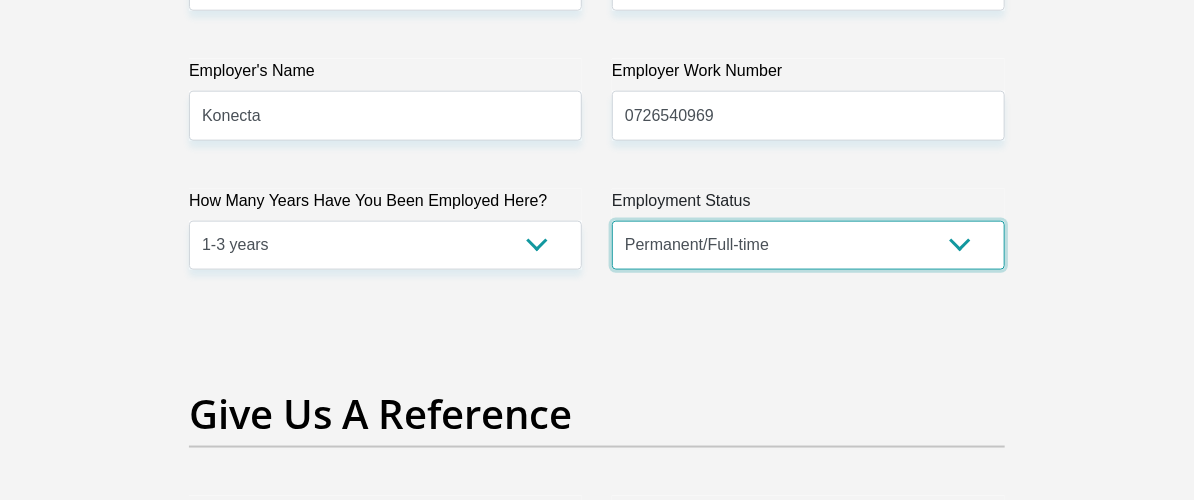 click on "Permanent/Full-time
Part-time/Casual
Contract Worker
Self-Employed
Housewife
Retired
Student
Medically Boarded
Disability
Unemployed" at bounding box center (808, 245) 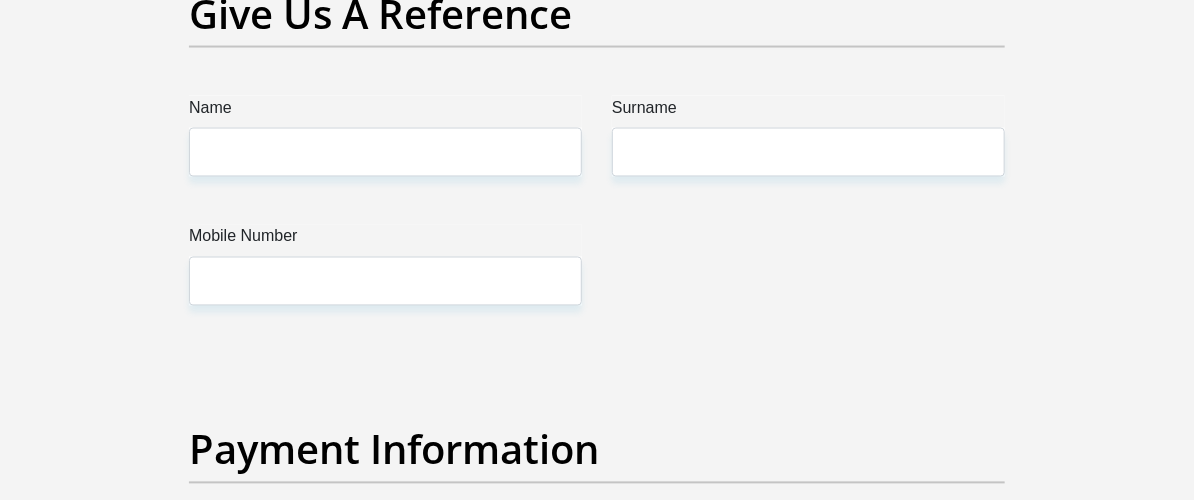 scroll, scrollTop: 4200, scrollLeft: 0, axis: vertical 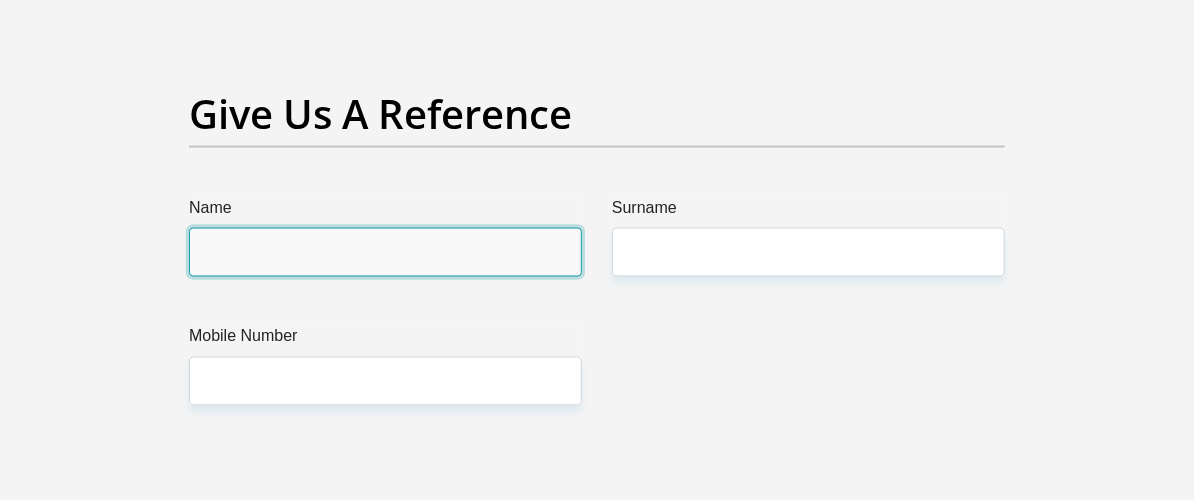 click on "Name" at bounding box center (385, 252) 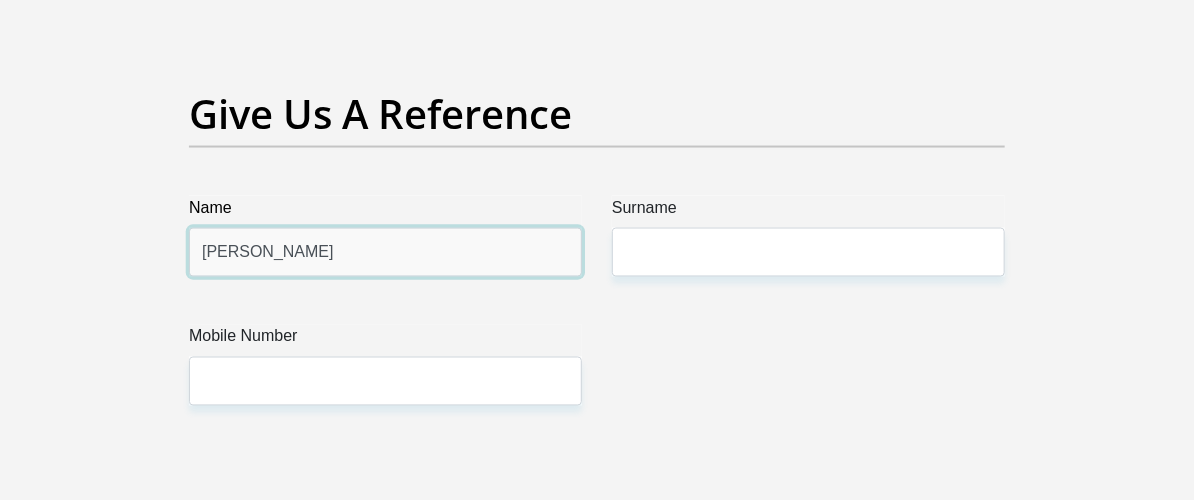 type on "Ryan" 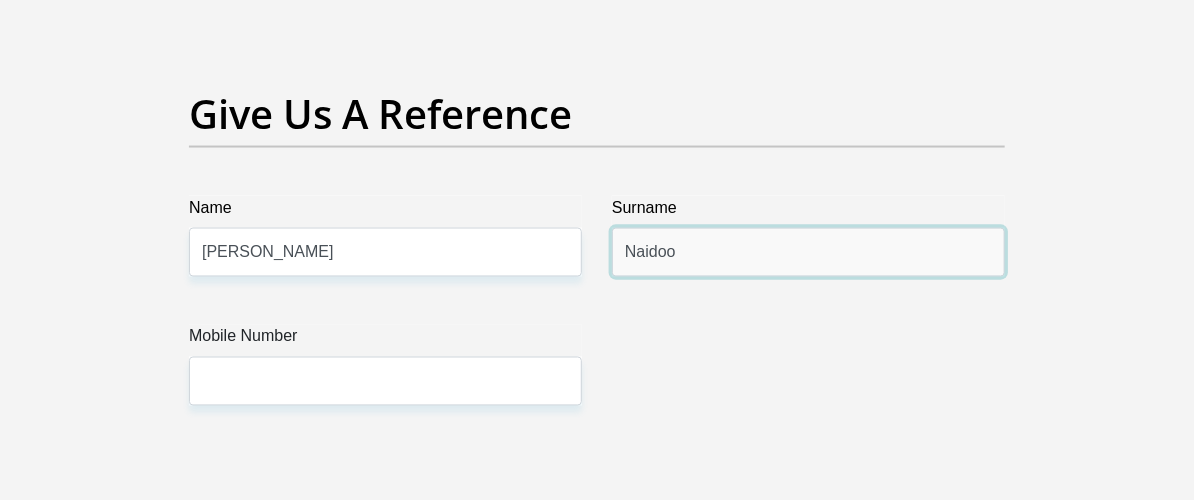 type on "Naidoo" 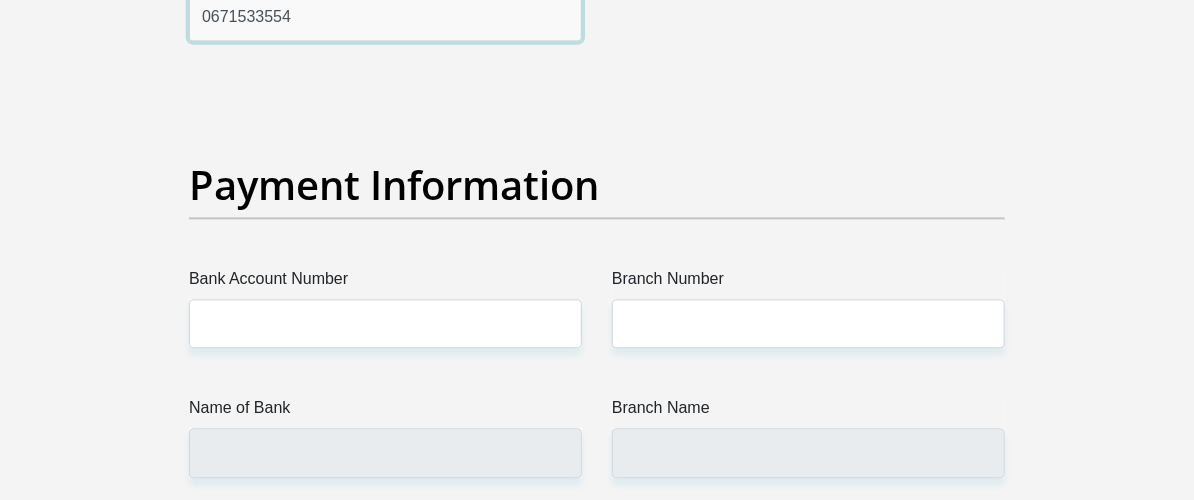 scroll, scrollTop: 4600, scrollLeft: 0, axis: vertical 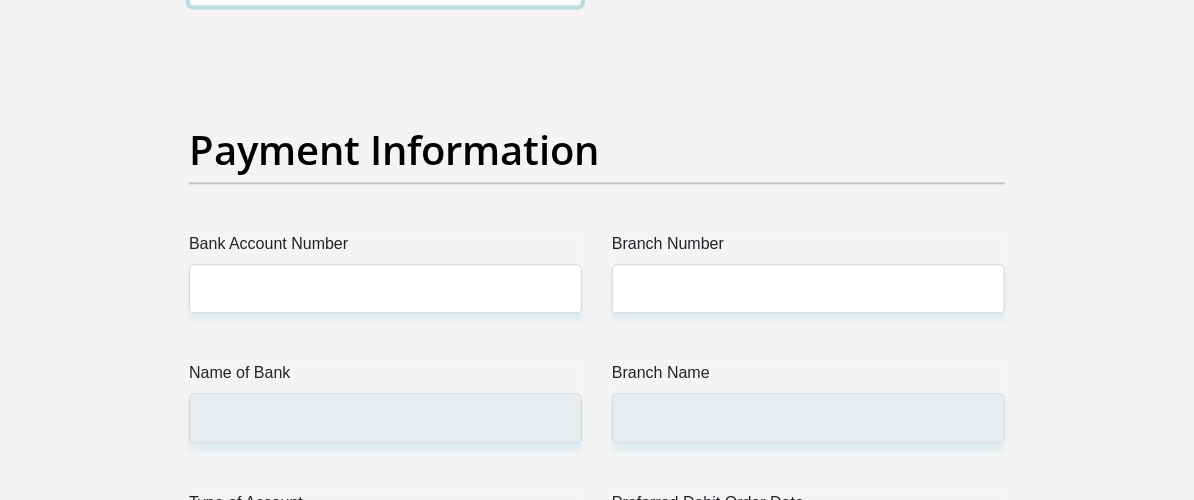 type on "0671533554" 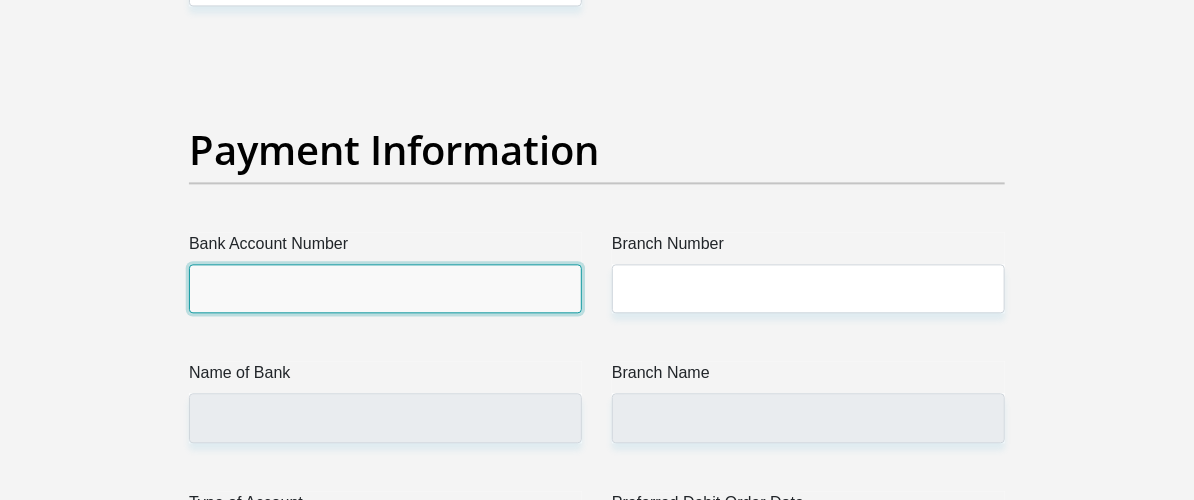 click on "Bank Account Number" at bounding box center (385, 288) 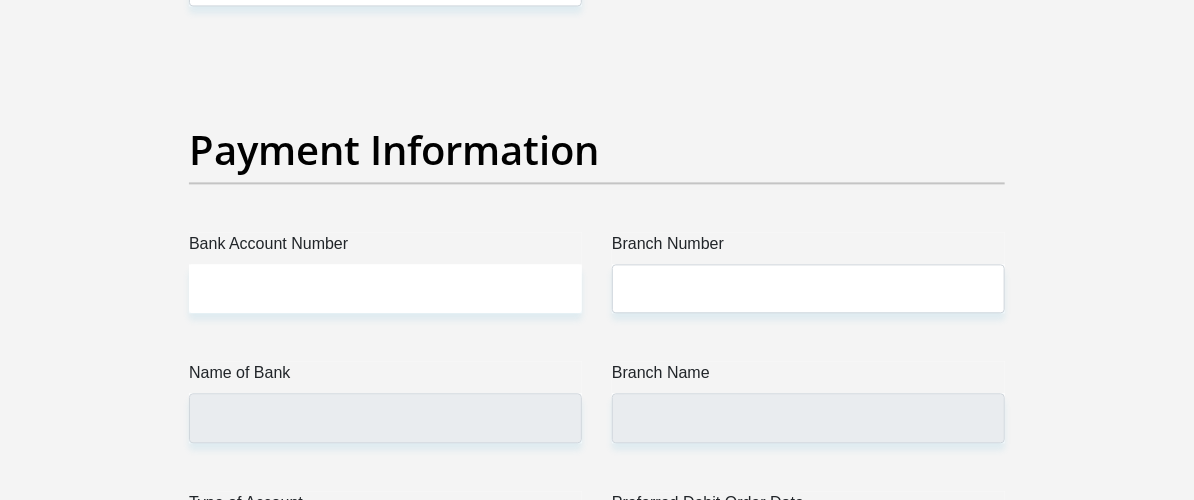 click on "Title
Mr
Ms
Mrs
Dr
Other
First Name
Siyabonga
Surname
Khuluse
ID Number
0209125278082
Please input valid ID number
Race
Black
Coloured
Indian
White
Other
Contact Number
0788411055
Please input valid contact number
Nationality
South Africa
Afghanistan
Aland Islands  Albania  Angola" at bounding box center [597, -890] 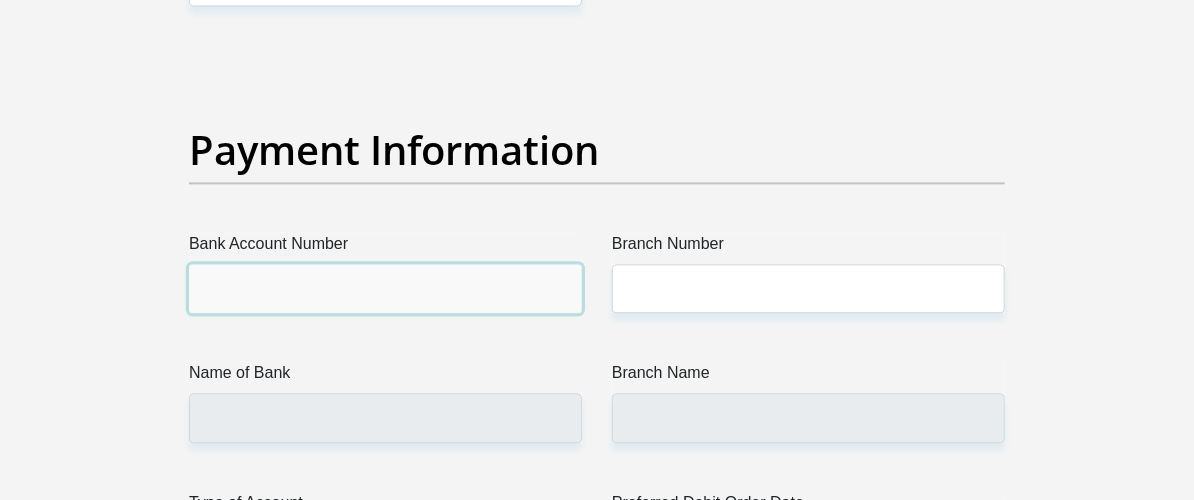 click on "Bank Account Number" at bounding box center [385, 288] 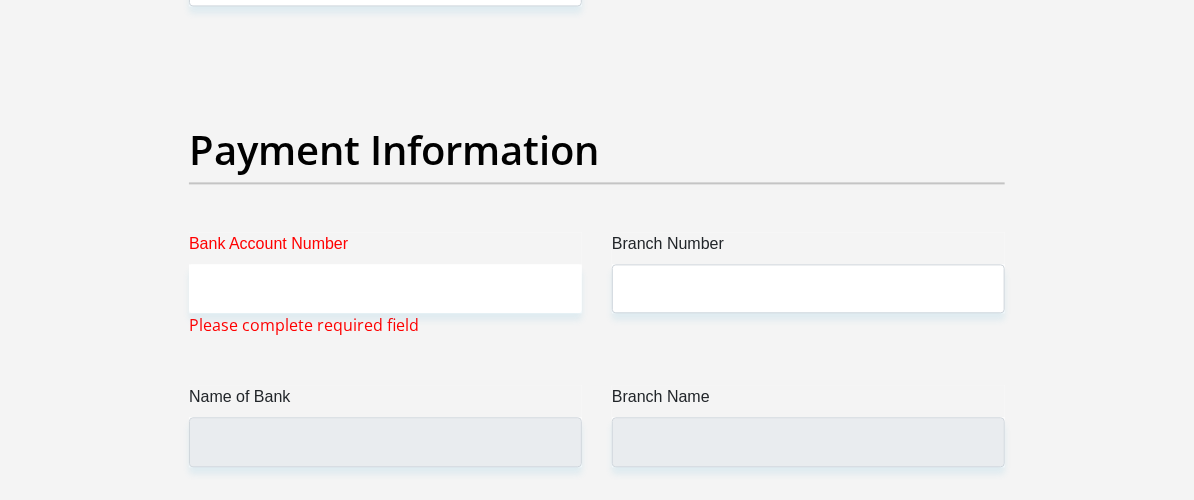 click on "Bank Account Number" at bounding box center (385, 248) 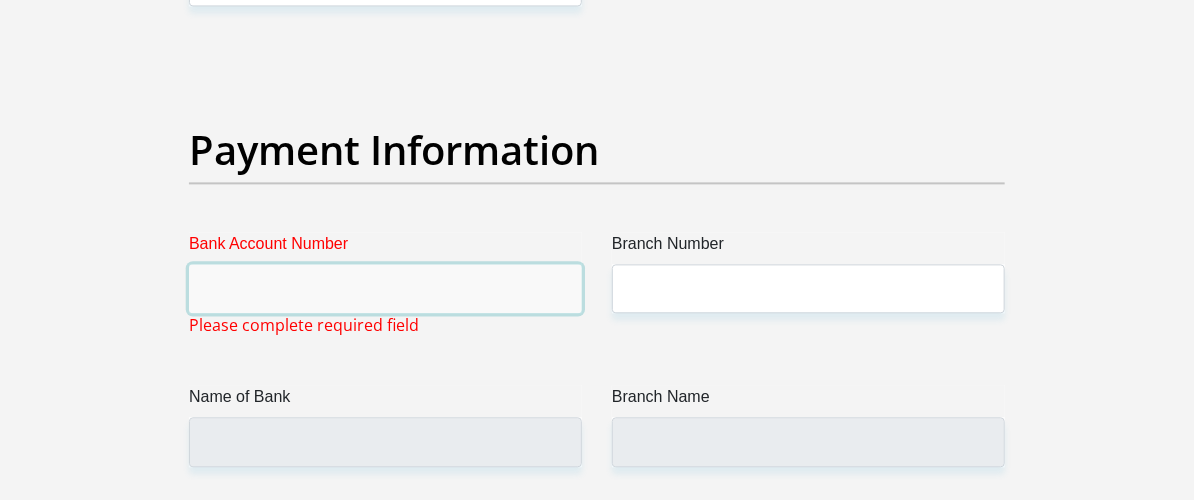 click on "Bank Account Number" at bounding box center [385, 288] 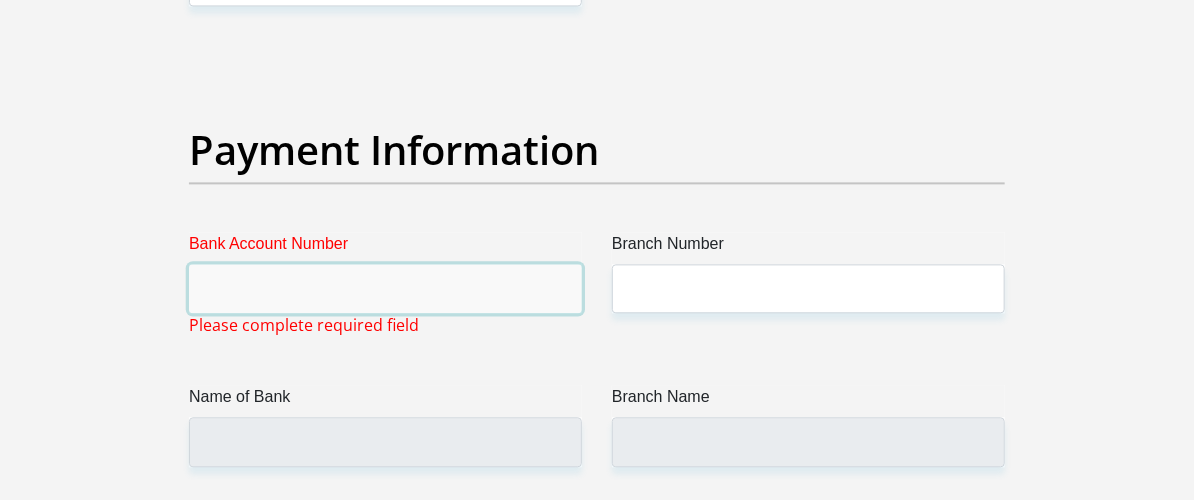 paste on "WYNOEnt@2025" 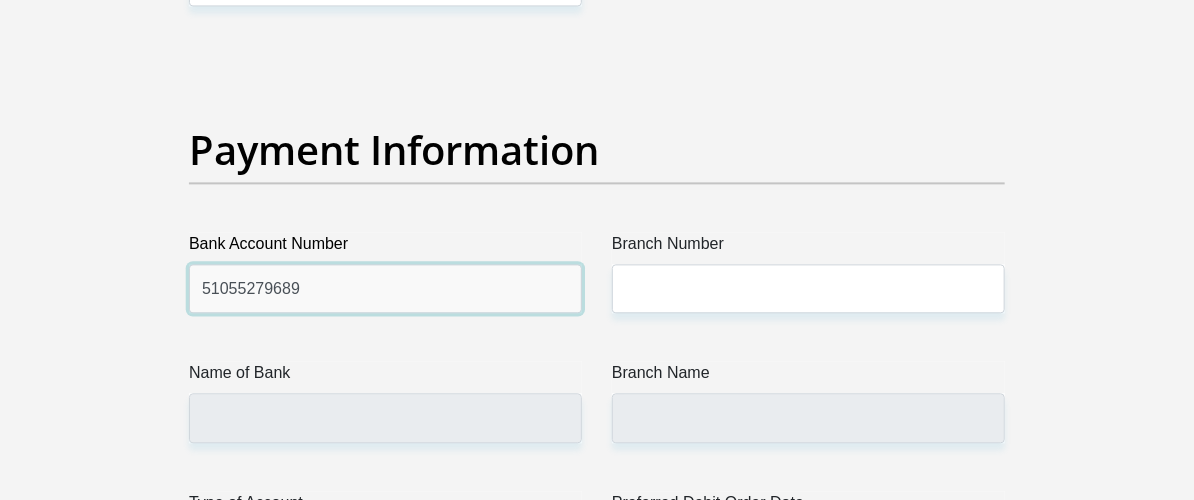 type on "51055279689" 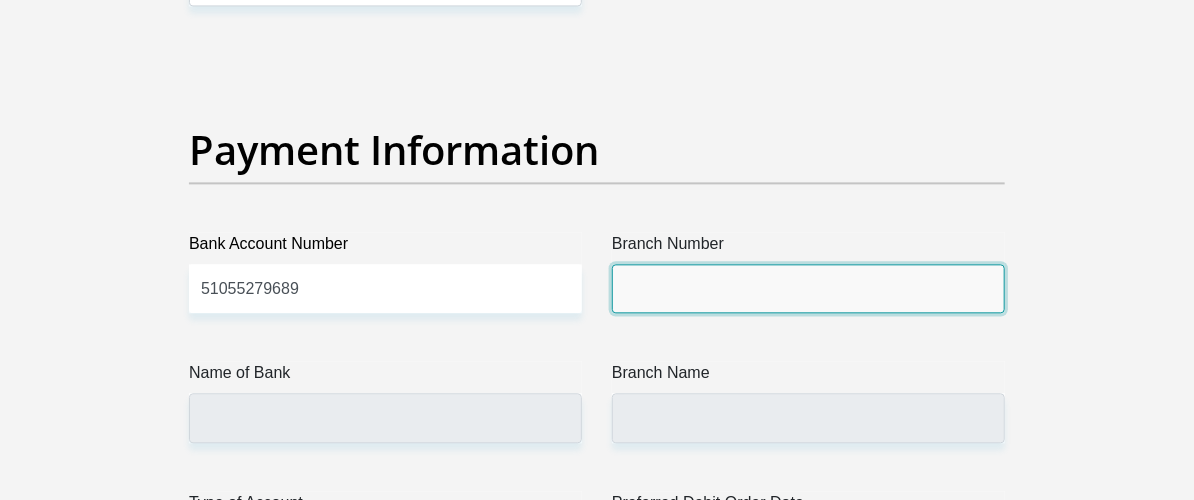 click on "Branch Number" at bounding box center [808, 288] 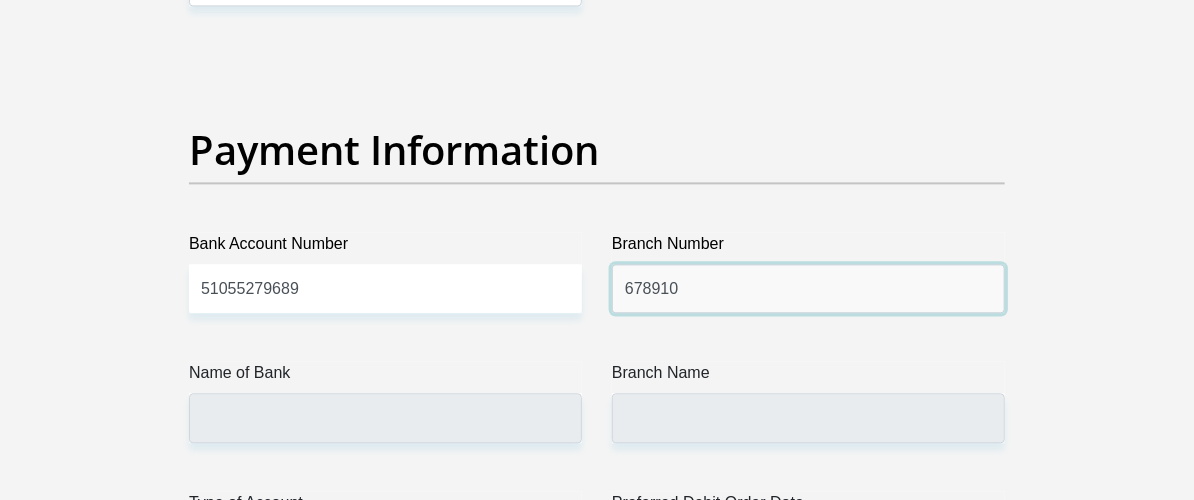 type on "678910" 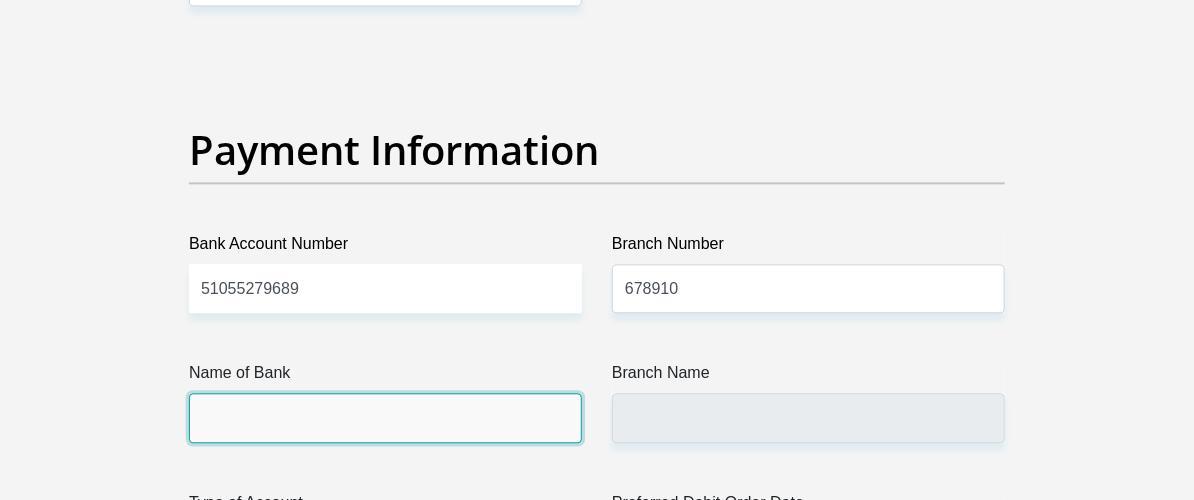 click on "Name of Bank" at bounding box center [385, 417] 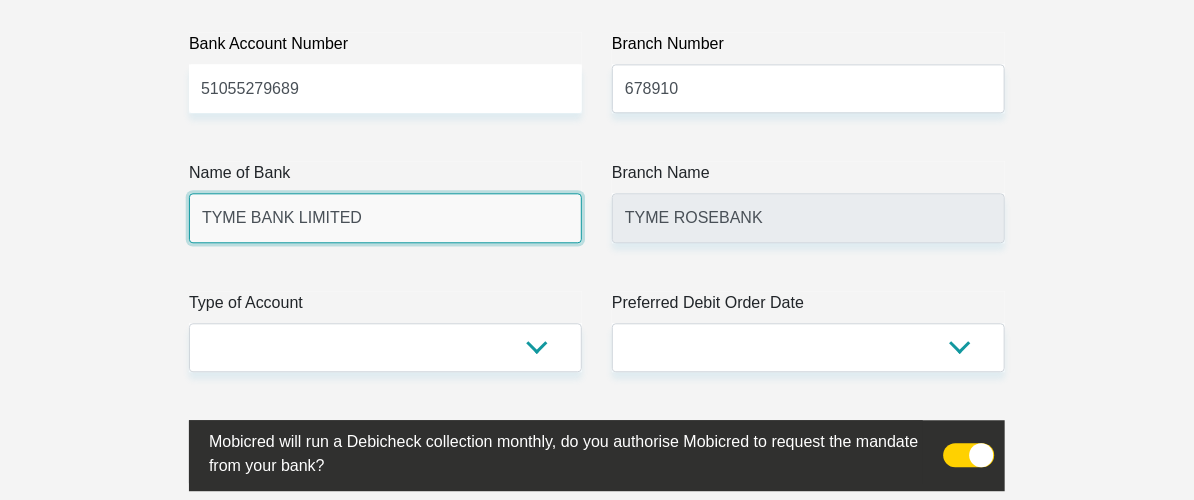 scroll, scrollTop: 4900, scrollLeft: 0, axis: vertical 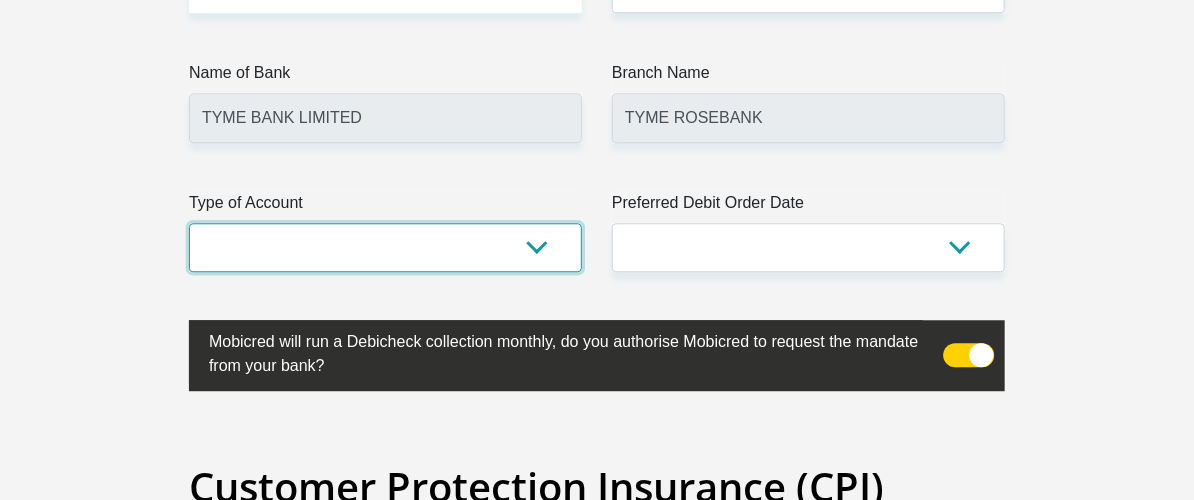 click on "Cheque
Savings" at bounding box center (385, 247) 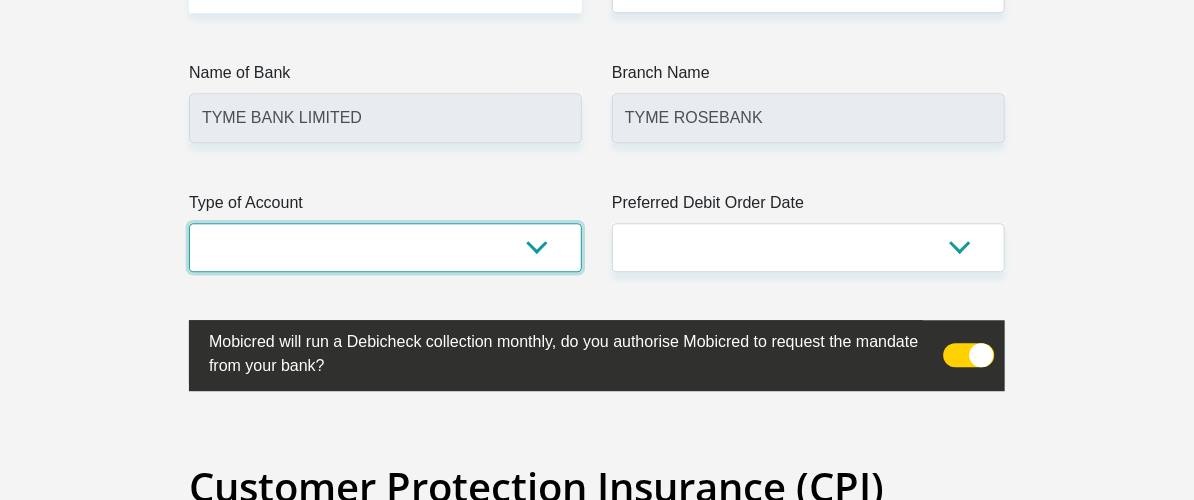 select on "SAV" 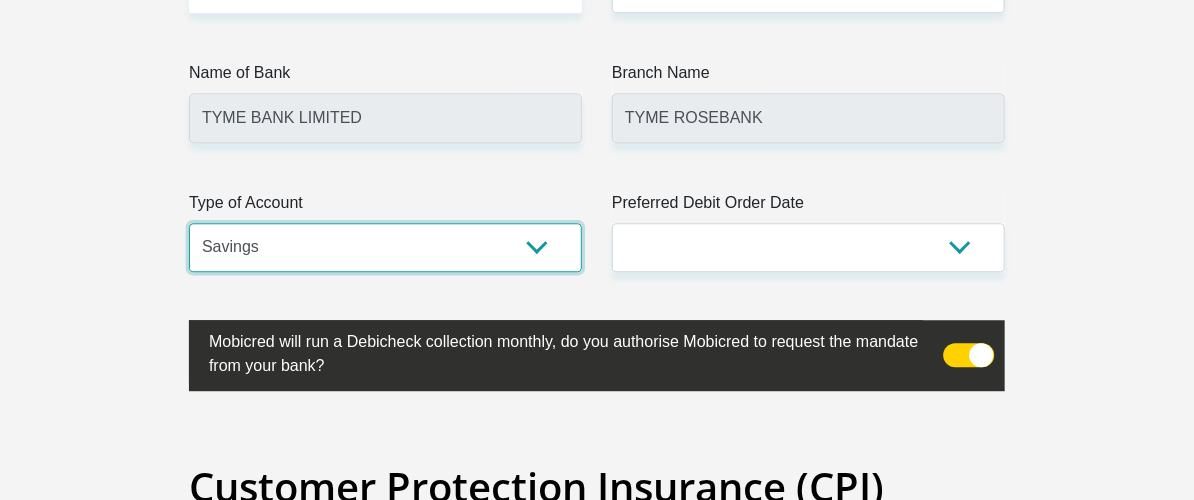 click on "Cheque
Savings" at bounding box center (385, 247) 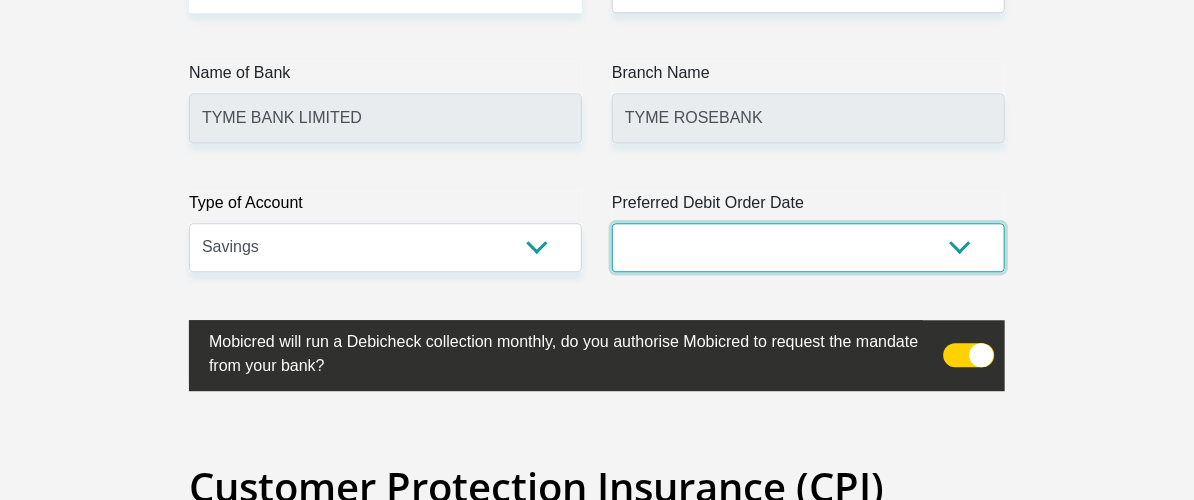 click on "1st
2nd
3rd
4th
5th
7th
18th
19th
20th
21st
22nd
23rd
24th
25th
26th
27th
28th
29th
30th" at bounding box center (808, 247) 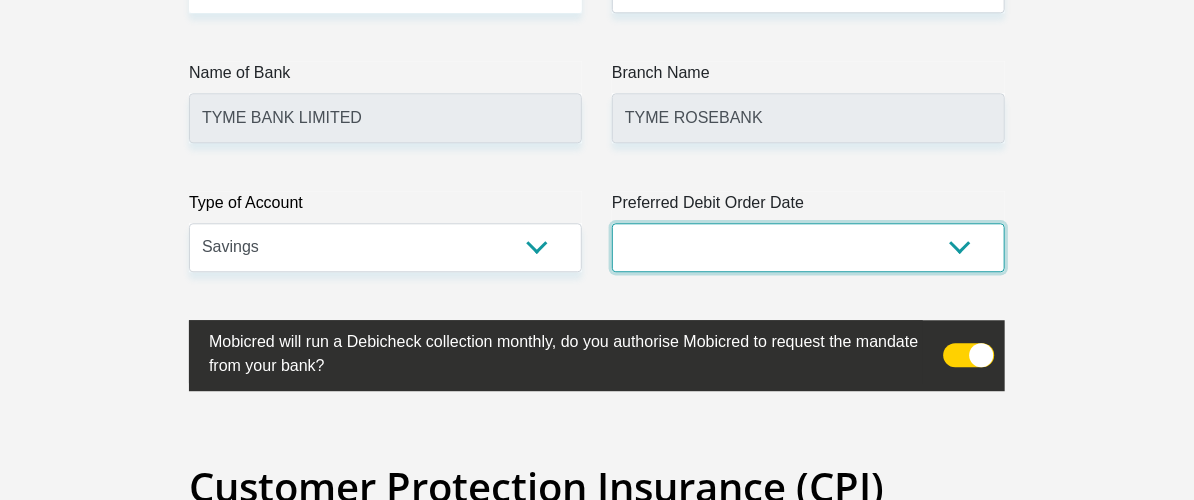 select on "30" 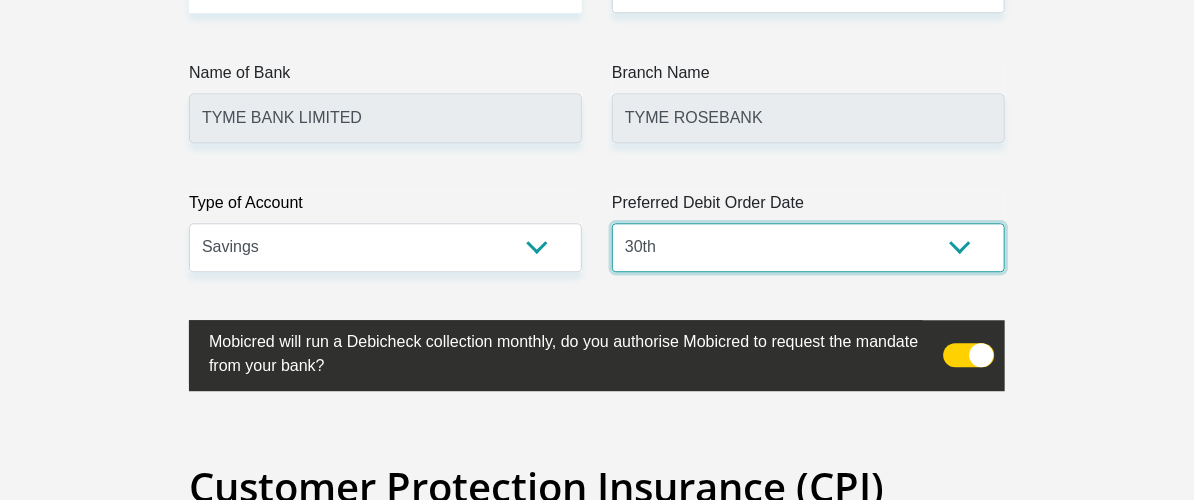 click on "1st
2nd
3rd
4th
5th
7th
18th
19th
20th
21st
22nd
23rd
24th
25th
26th
27th
28th
29th
30th" at bounding box center (808, 247) 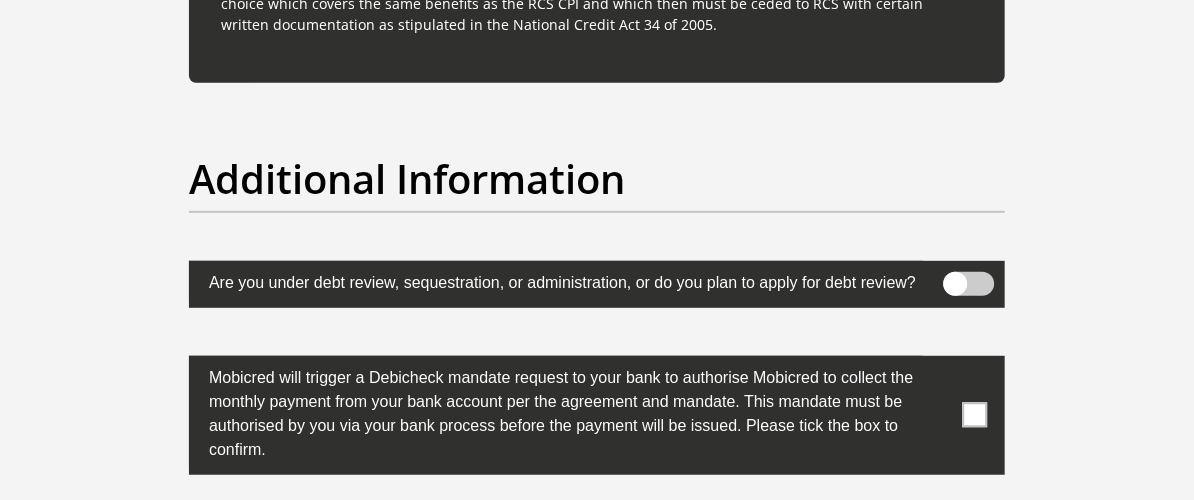 scroll, scrollTop: 6500, scrollLeft: 0, axis: vertical 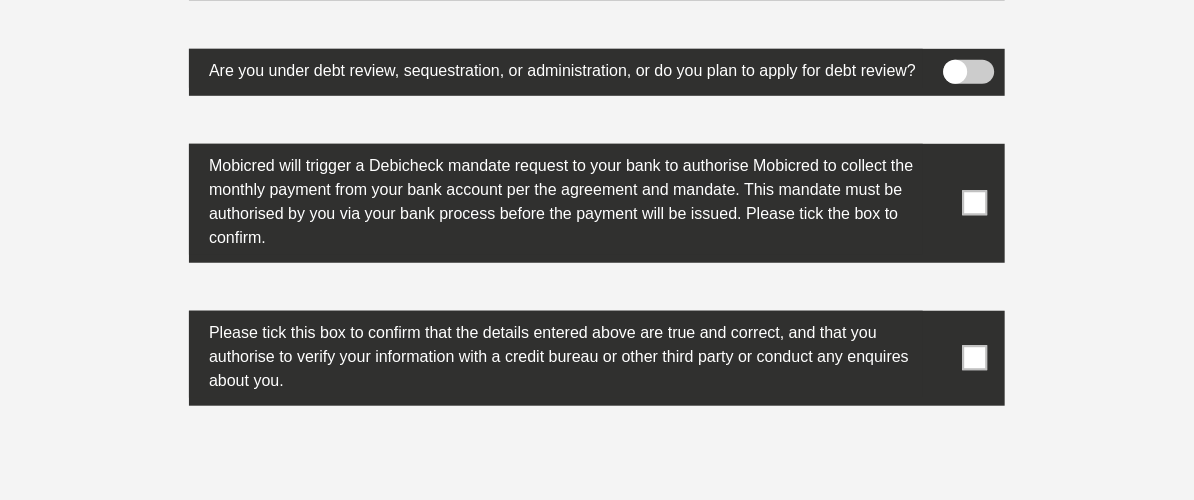 click at bounding box center [975, 203] 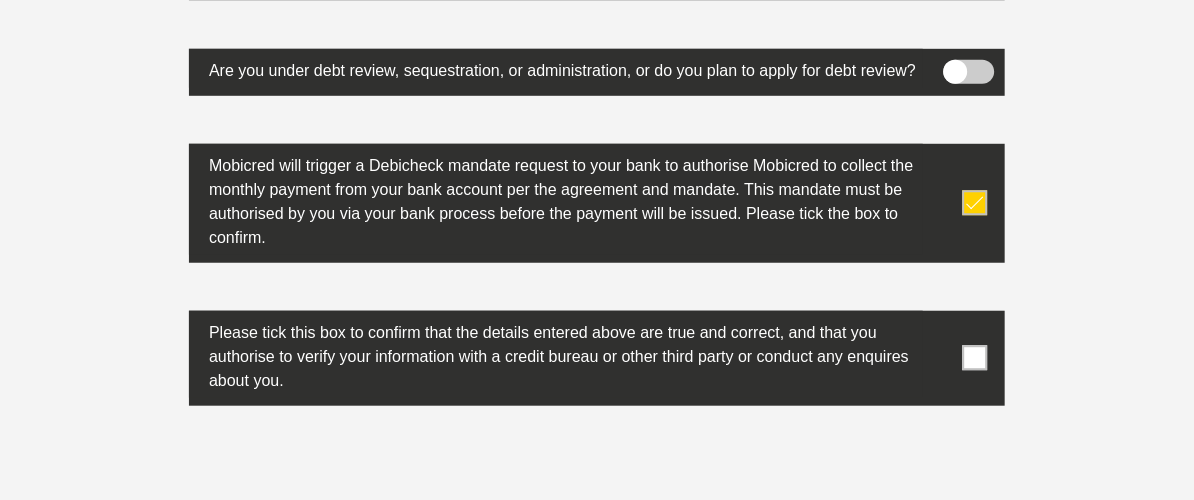 drag, startPoint x: 1066, startPoint y: 224, endPoint x: 1072, endPoint y: 199, distance: 25.70992 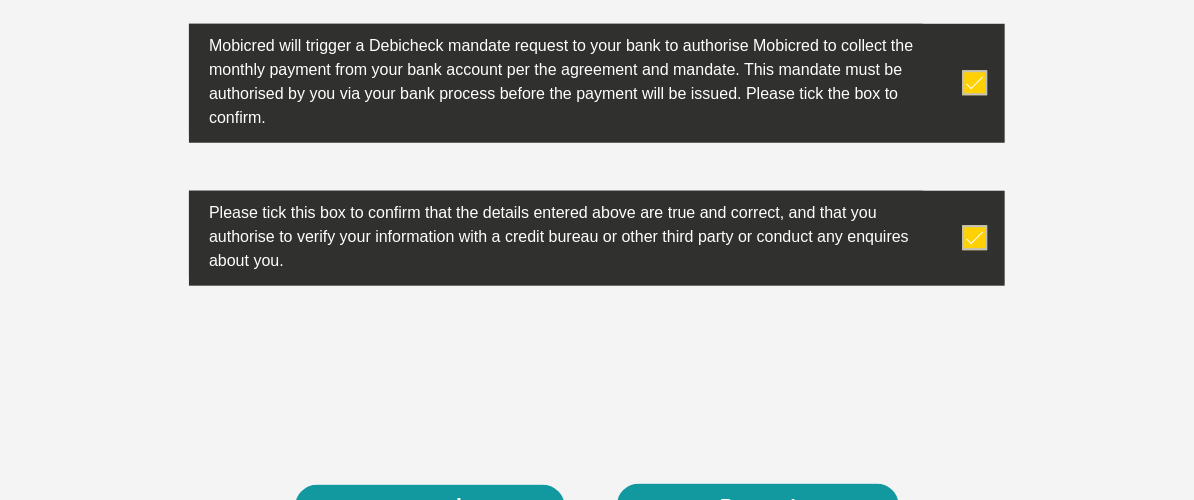 scroll, scrollTop: 6744, scrollLeft: 0, axis: vertical 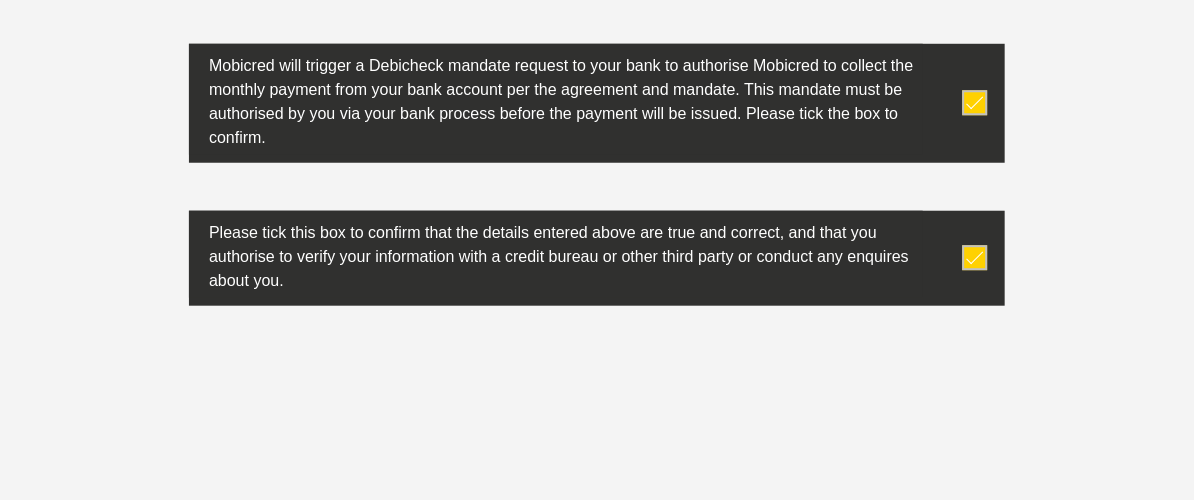 click on "Proceed" at bounding box center (758, 526) 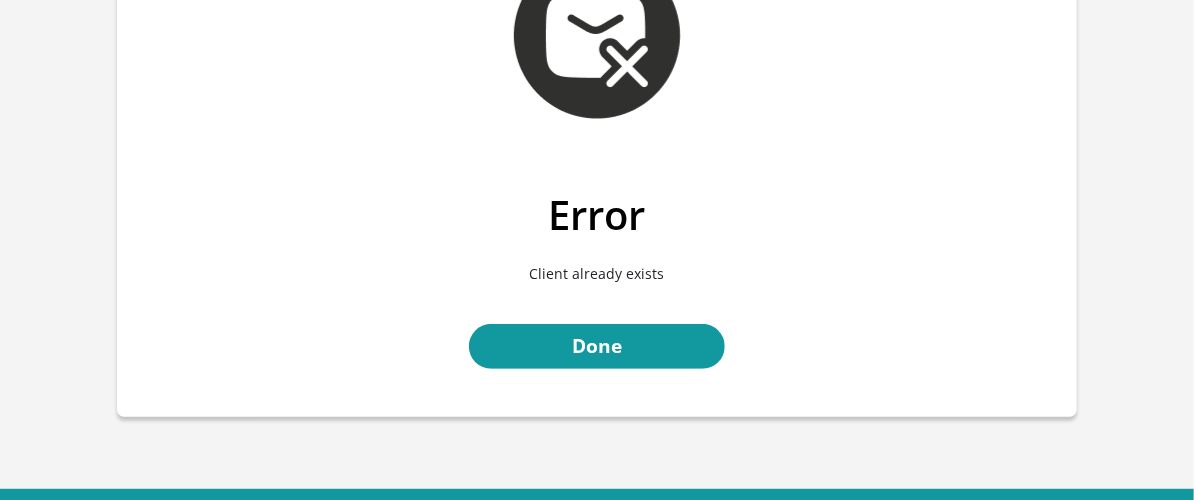 scroll, scrollTop: 269, scrollLeft: 0, axis: vertical 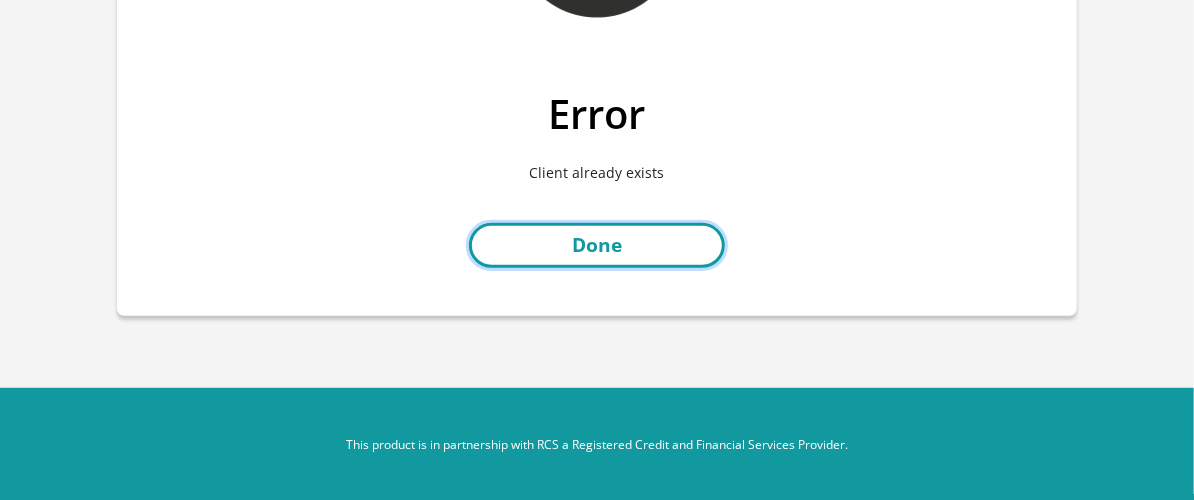click on "Done" at bounding box center [597, 245] 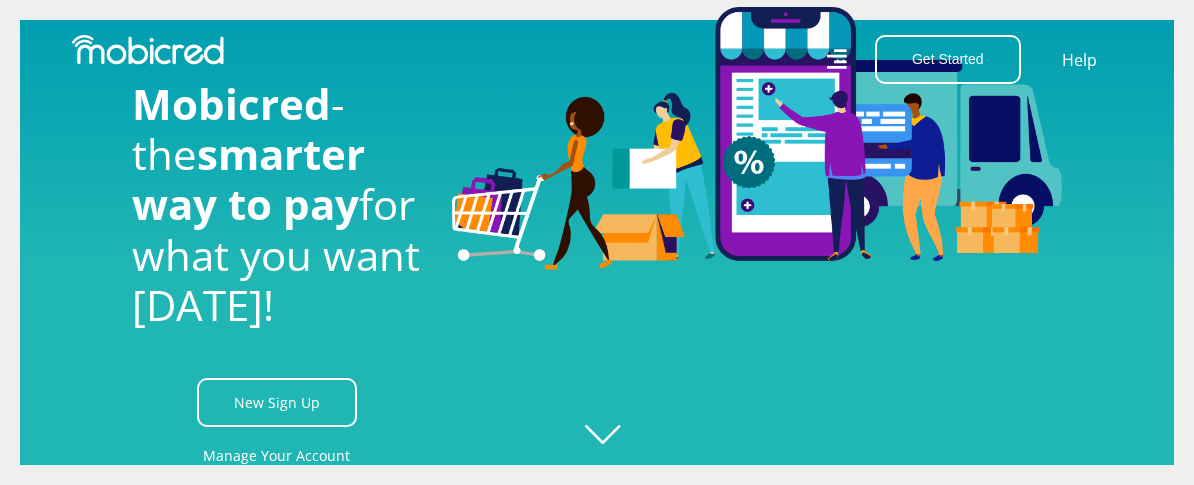 scroll, scrollTop: 0, scrollLeft: 0, axis: both 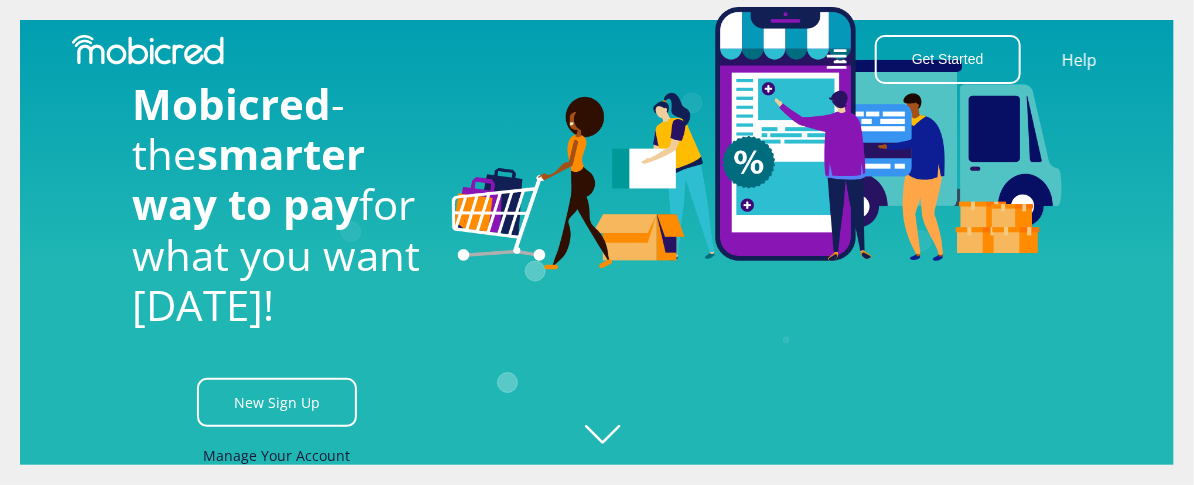 click on "Manage Your Account" at bounding box center (276, 455) 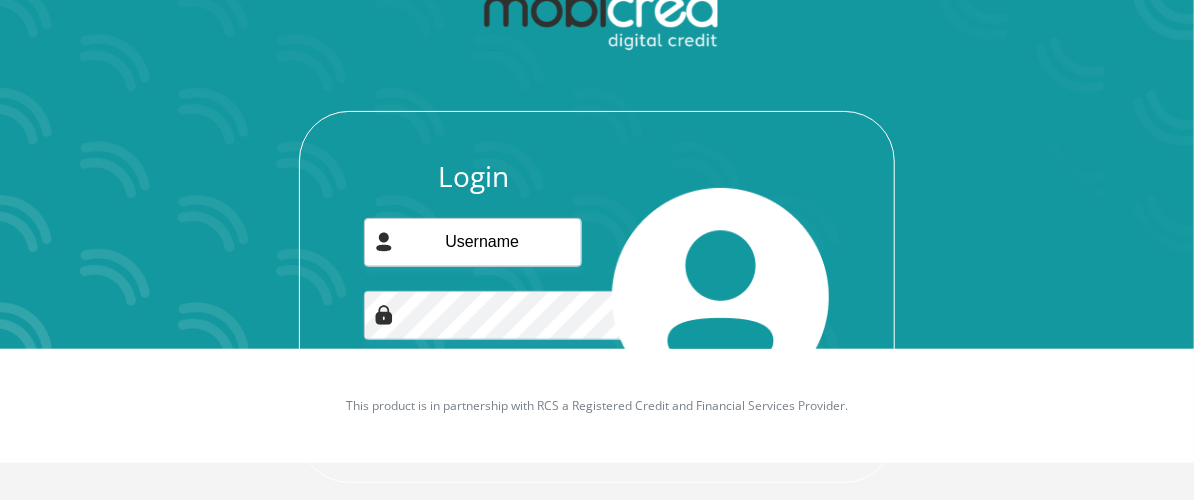 scroll, scrollTop: 180, scrollLeft: 0, axis: vertical 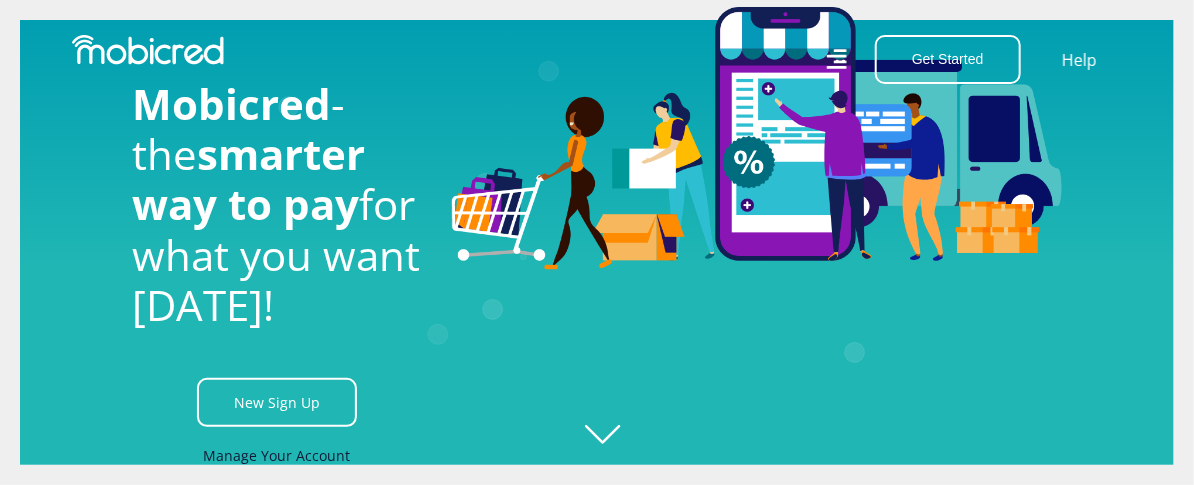 click on "Manage Your Account" at bounding box center [276, 455] 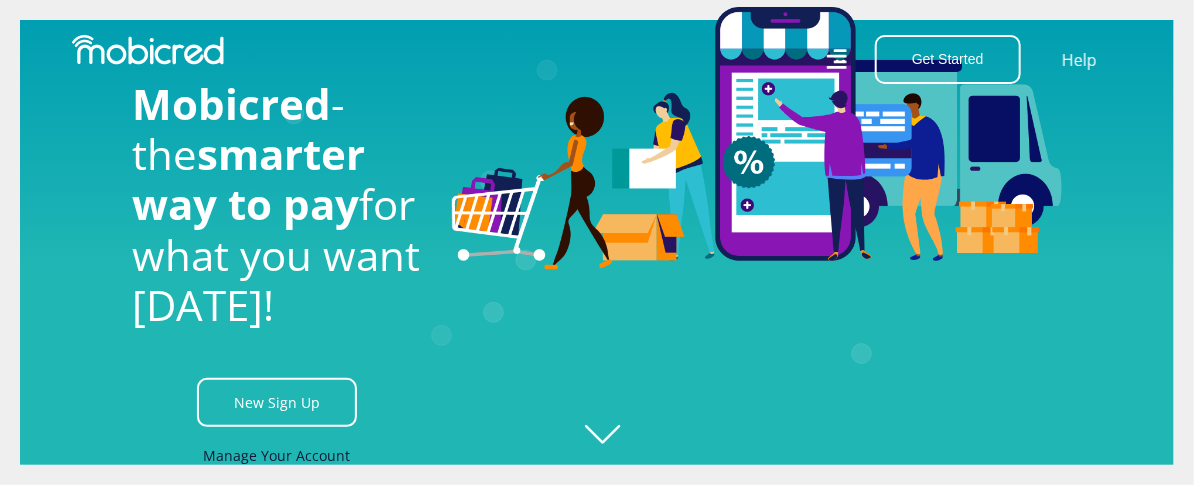 scroll, scrollTop: 0, scrollLeft: 2564, axis: horizontal 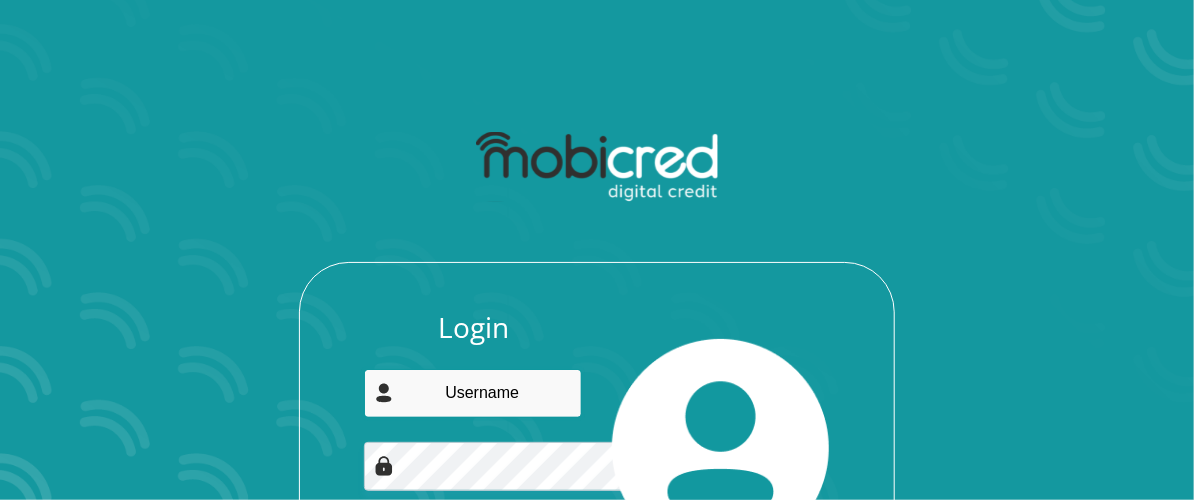 click at bounding box center (472, 393) 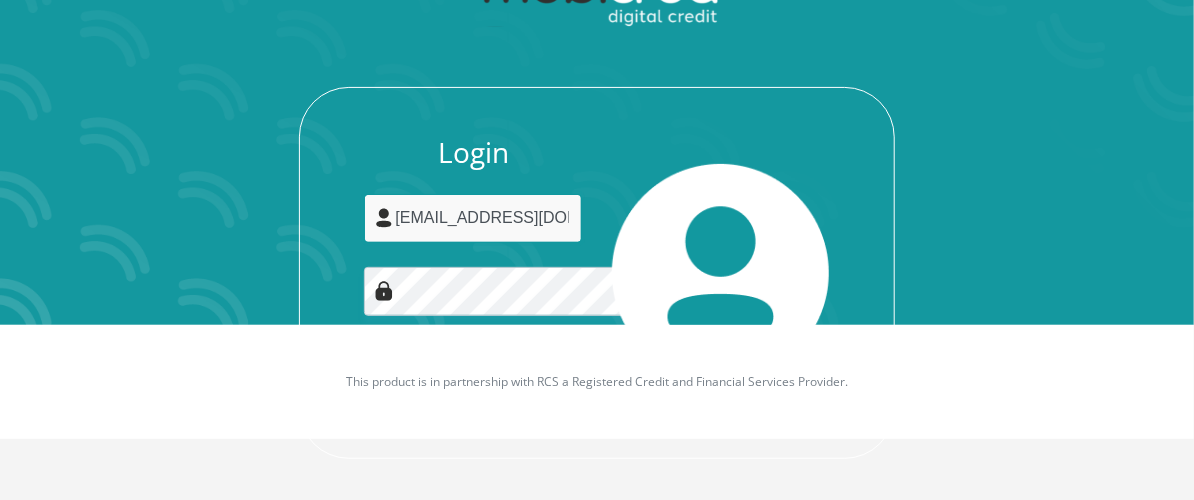 scroll, scrollTop: 180, scrollLeft: 0, axis: vertical 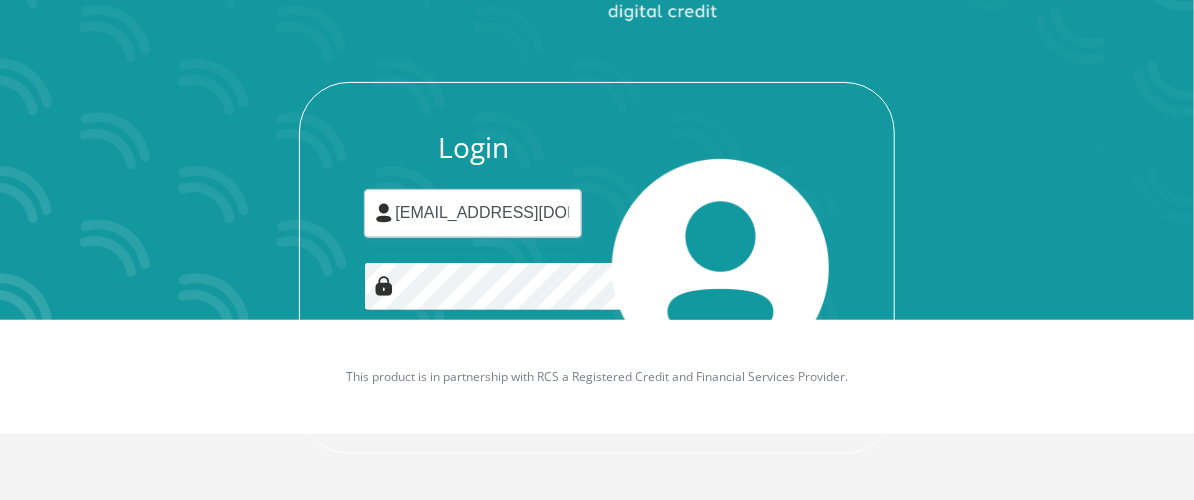click on "Login" at bounding box center [473, 382] 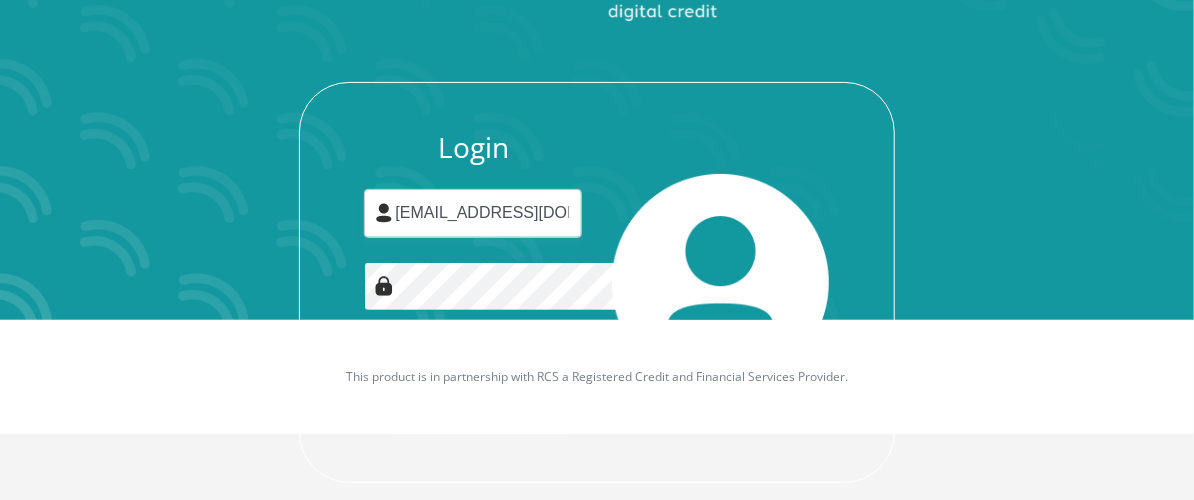 scroll, scrollTop: 0, scrollLeft: 0, axis: both 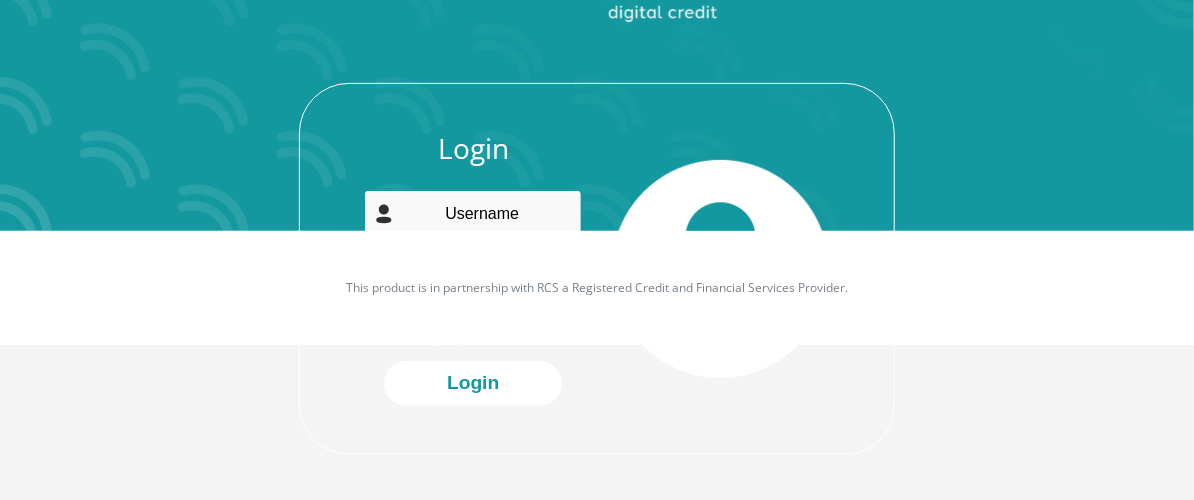 click at bounding box center [472, 214] 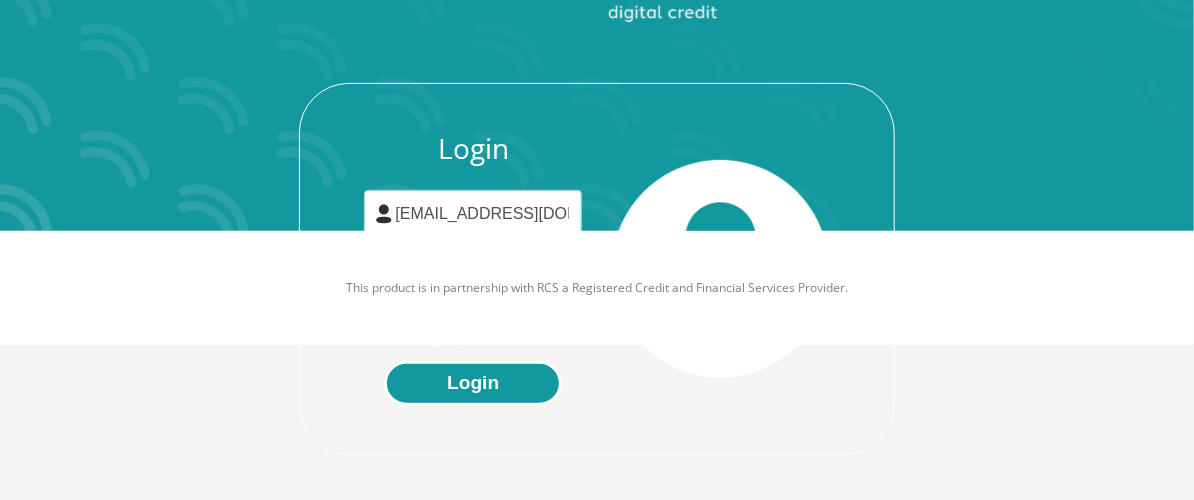 click on "Login" at bounding box center (473, 383) 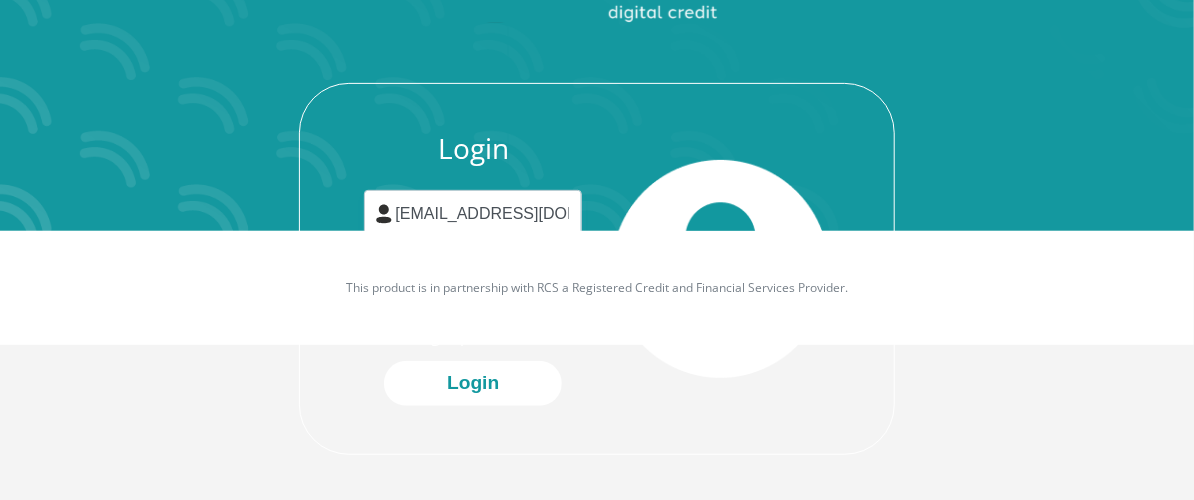 click on "This product is in partnership with RCS a Registered Credit and Financial Services Provider." at bounding box center (597, 288) 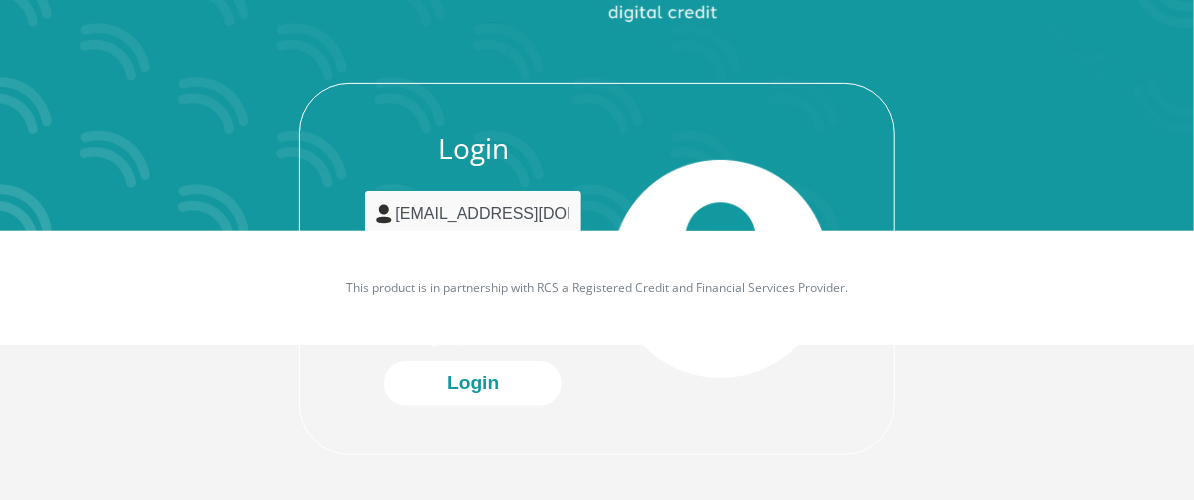 click on "[EMAIL_ADDRESS][DOMAIN_NAME]" at bounding box center (472, 214) 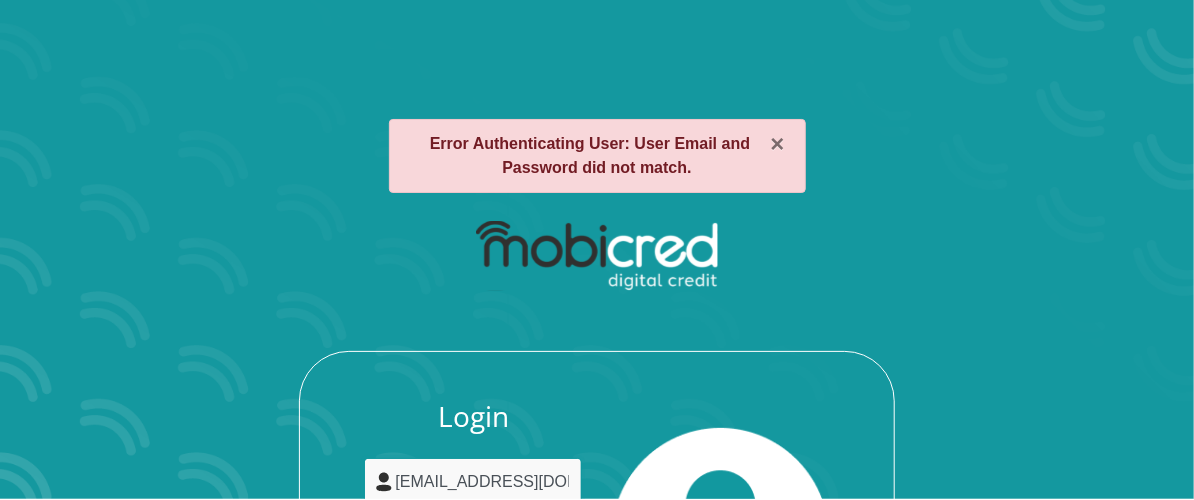 scroll, scrollTop: 0, scrollLeft: 0, axis: both 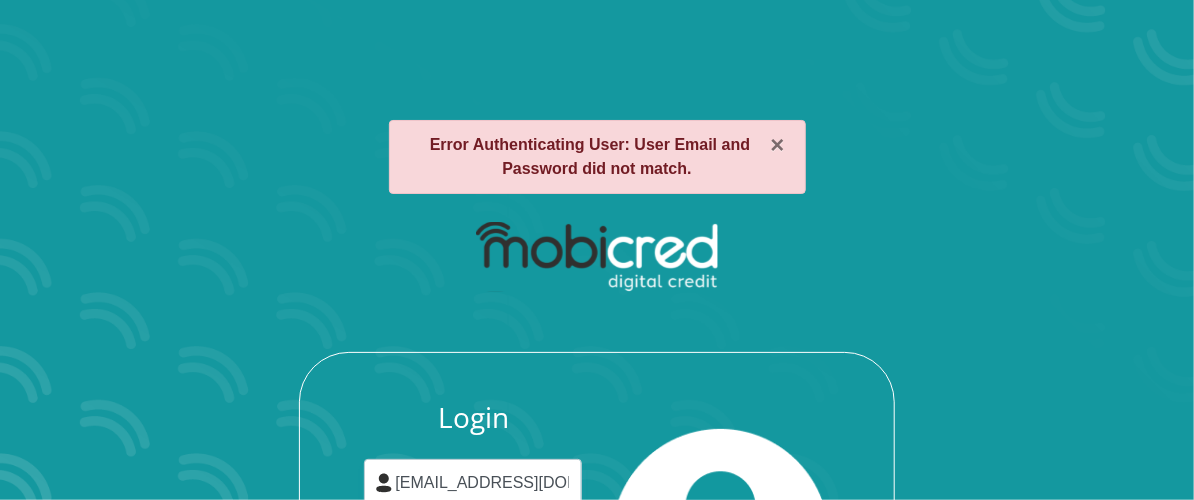 click on "×
Error Authenticating User: User Email and Password did not match." at bounding box center (597, 157) 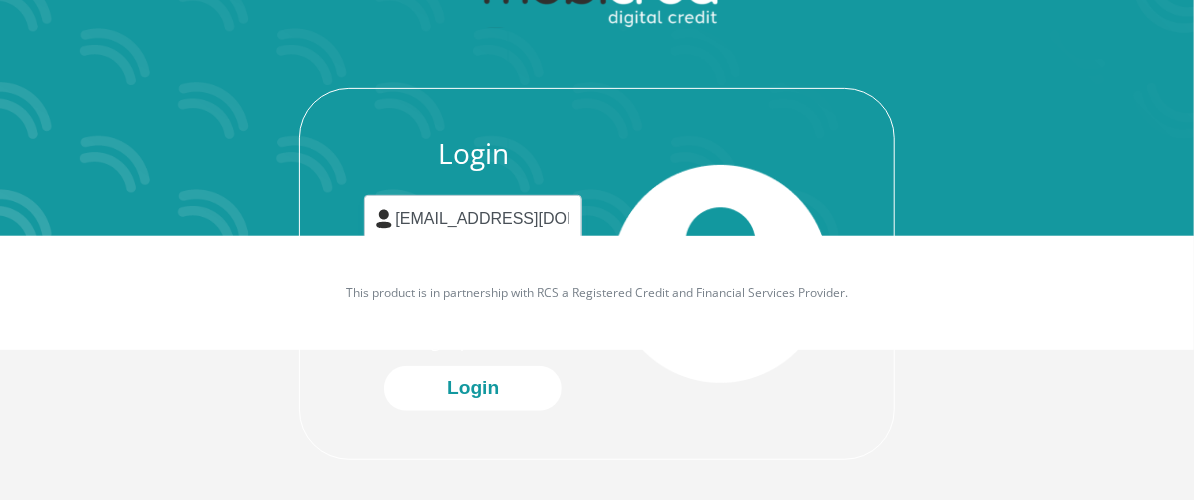 scroll, scrollTop: 269, scrollLeft: 0, axis: vertical 